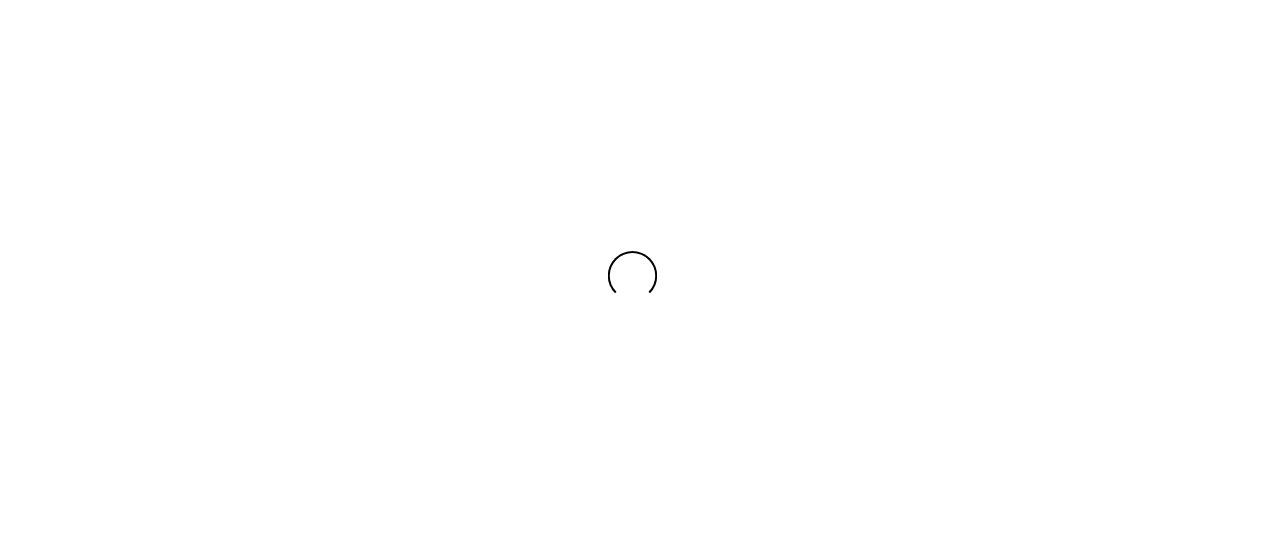 scroll, scrollTop: 0, scrollLeft: 0, axis: both 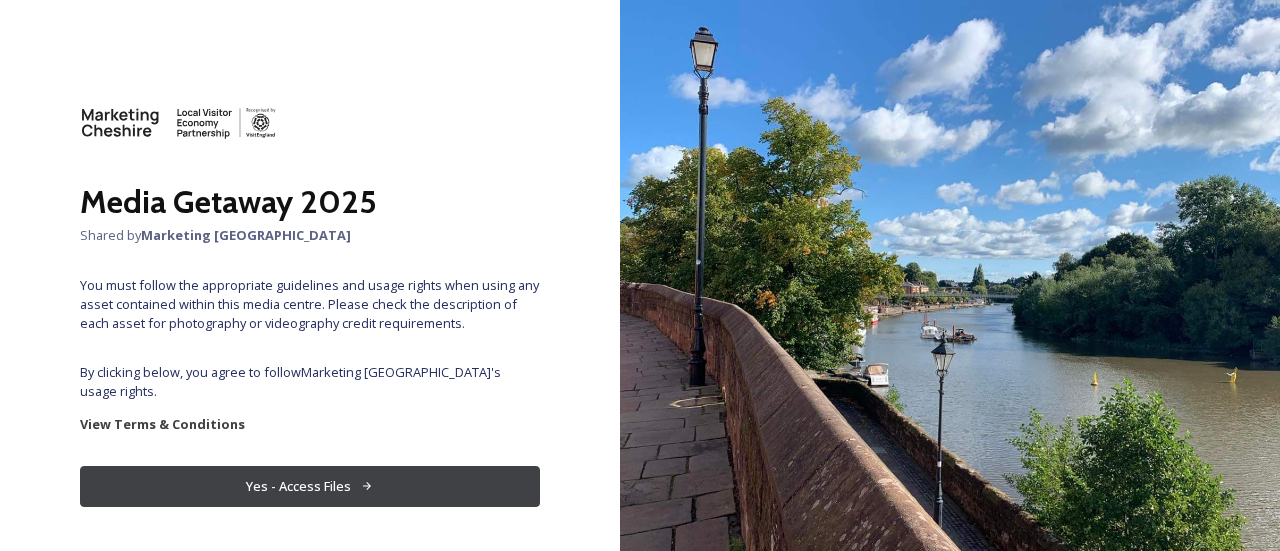 click on "Yes - Access Files" at bounding box center [310, 486] 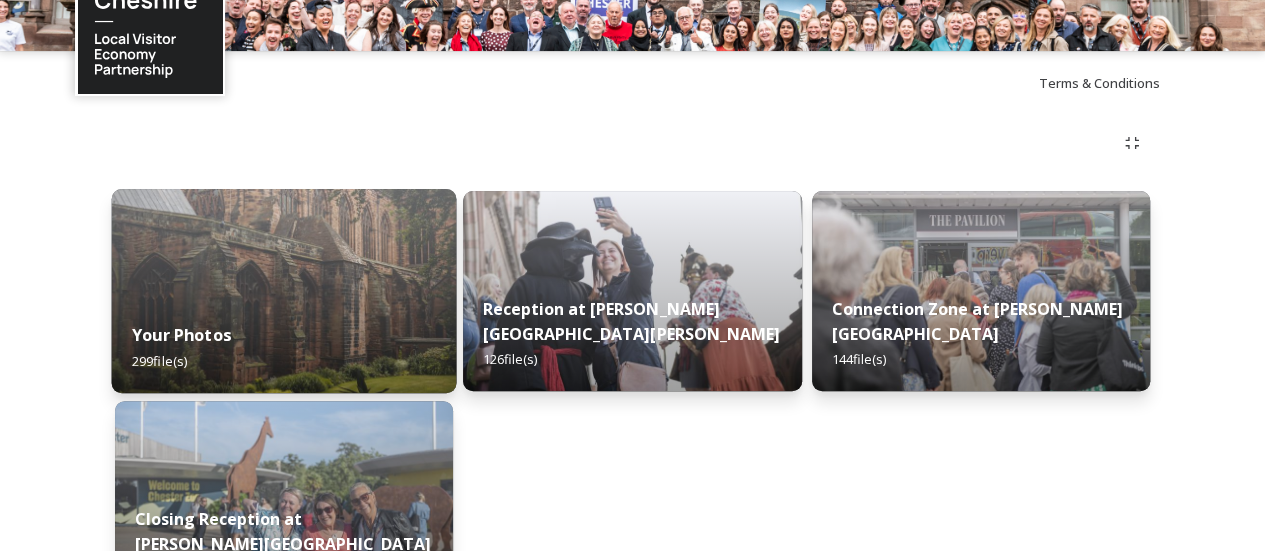 scroll, scrollTop: 198, scrollLeft: 0, axis: vertical 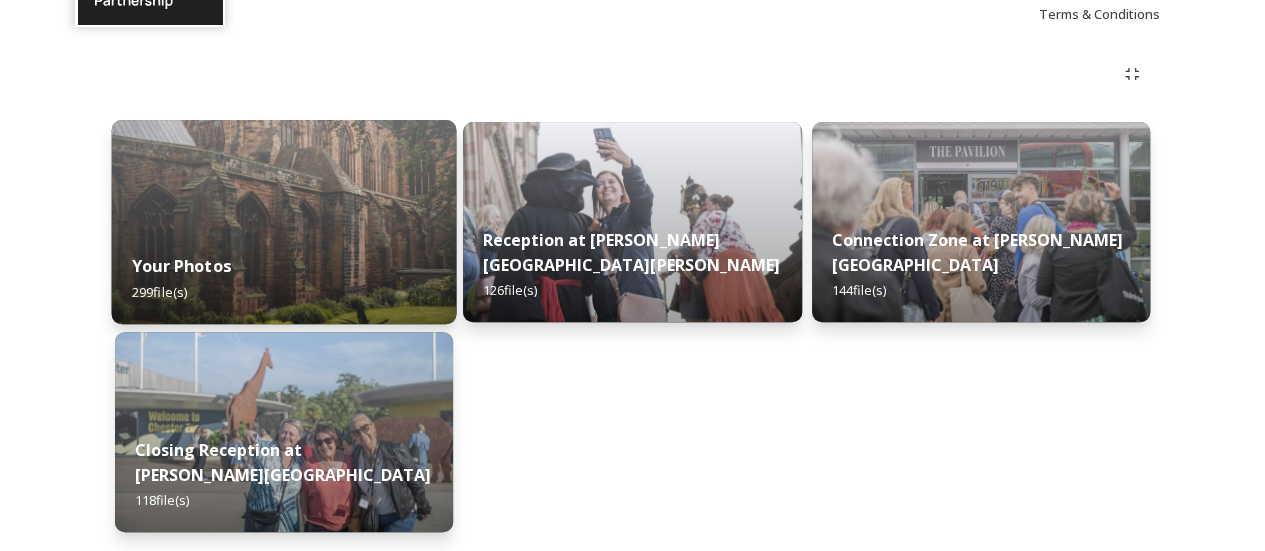 click on "Your Photos 299  file(s)" at bounding box center [284, 278] 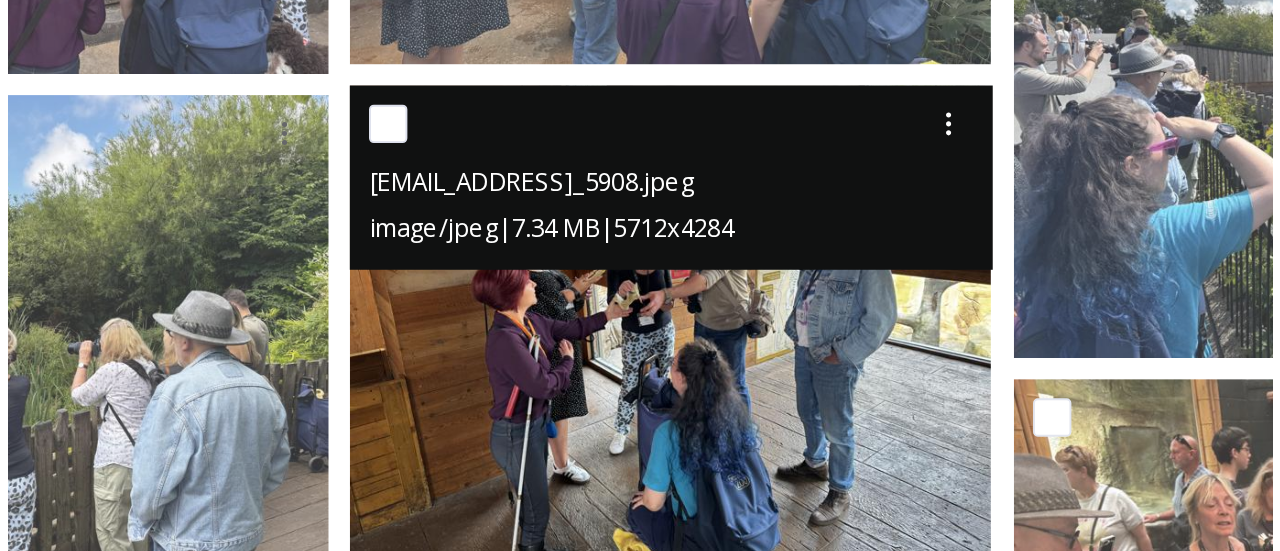 scroll, scrollTop: 7731, scrollLeft: 0, axis: vertical 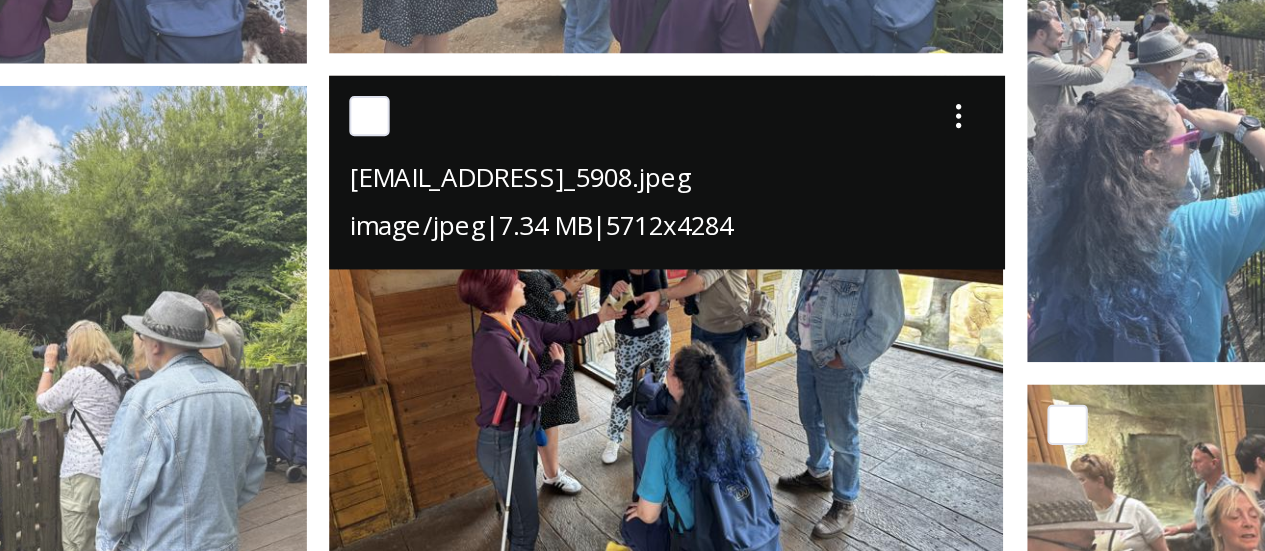 click at bounding box center (627, 292) 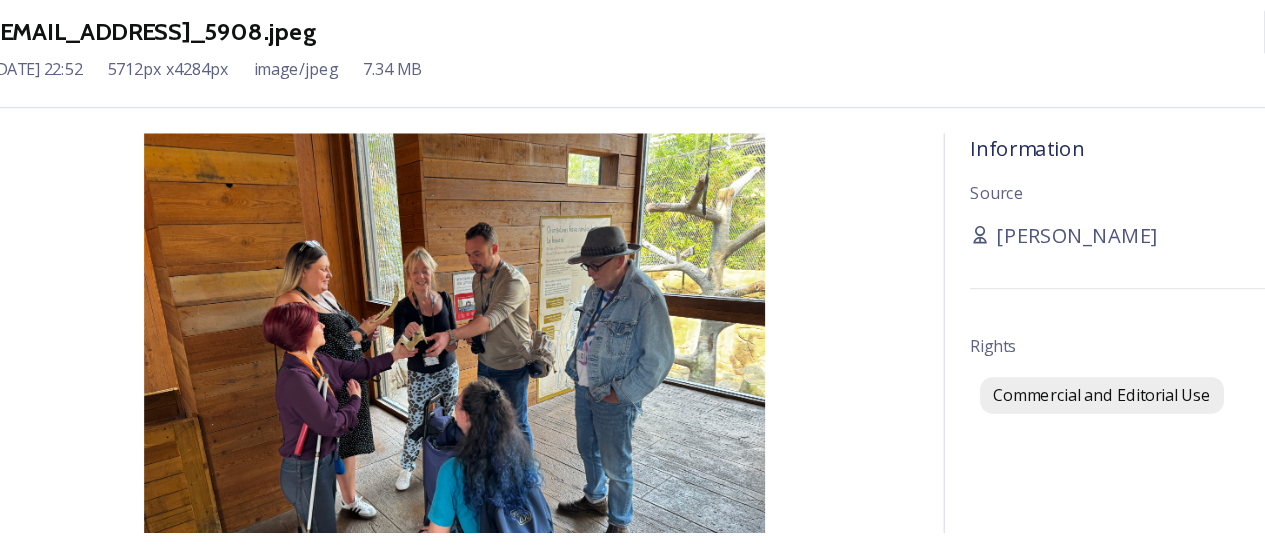 scroll, scrollTop: 7731, scrollLeft: 0, axis: vertical 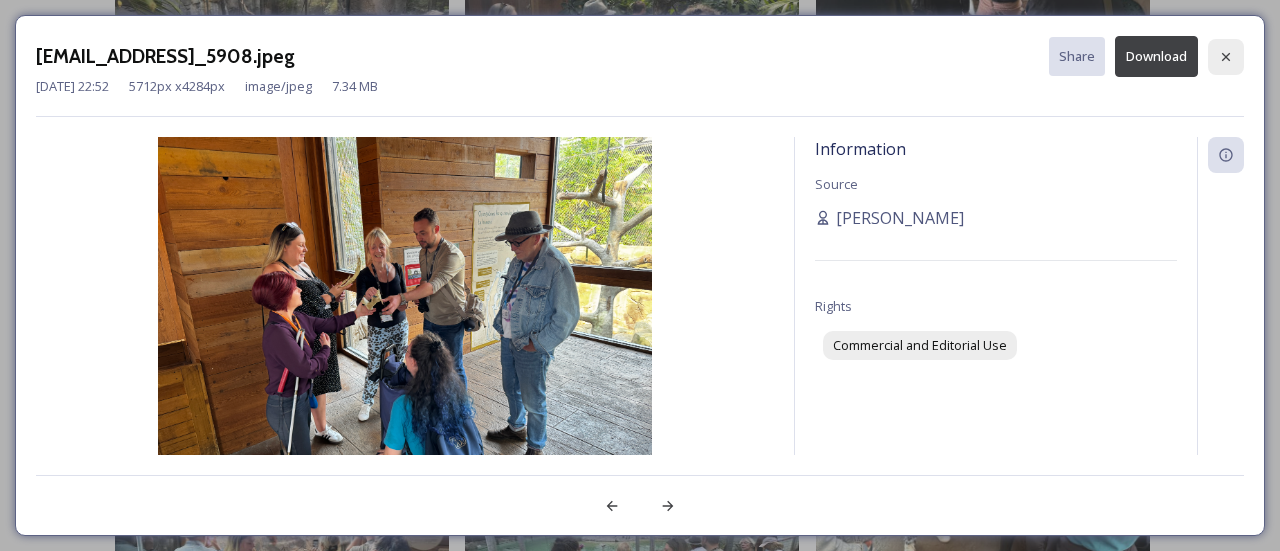 click 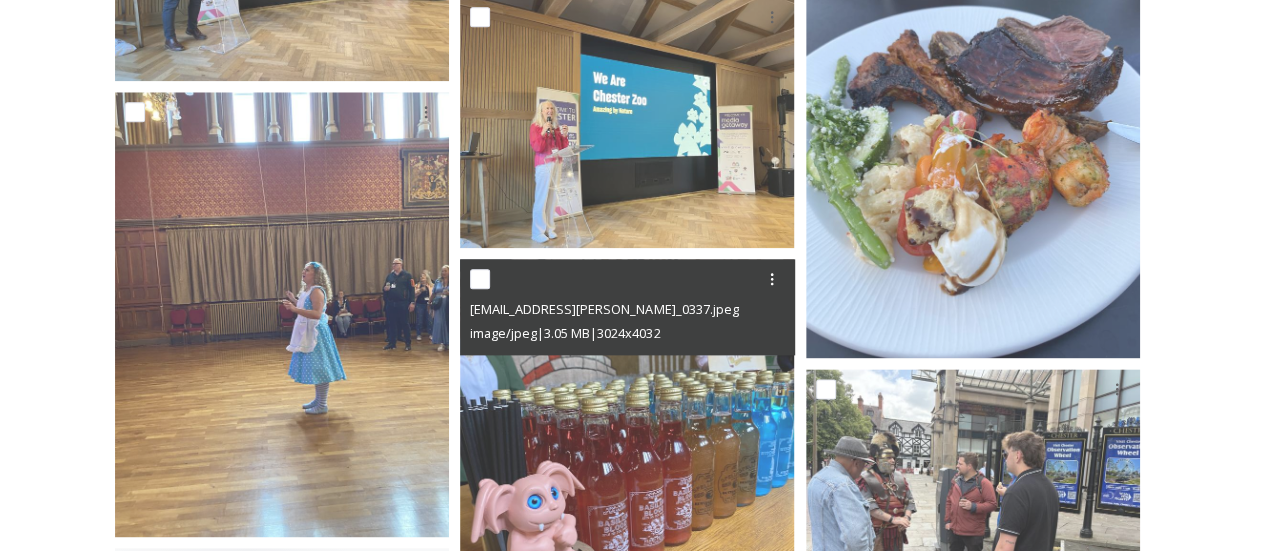 scroll, scrollTop: 28146, scrollLeft: 0, axis: vertical 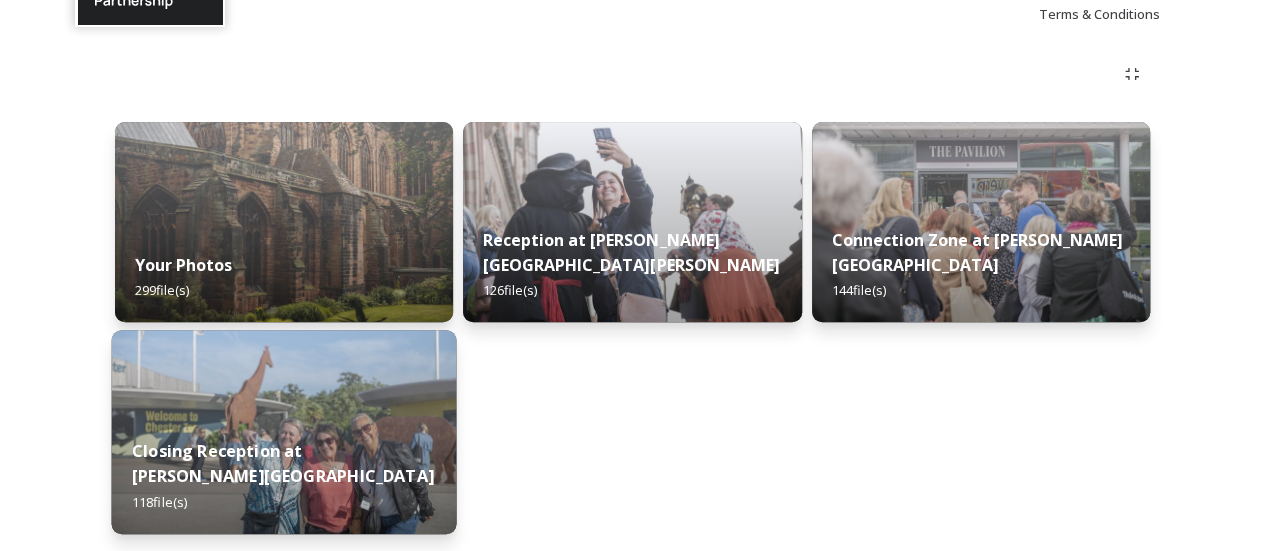 click on "Closing Reception at [PERSON_NAME][GEOGRAPHIC_DATA] 118  file(s)" at bounding box center (284, 476) 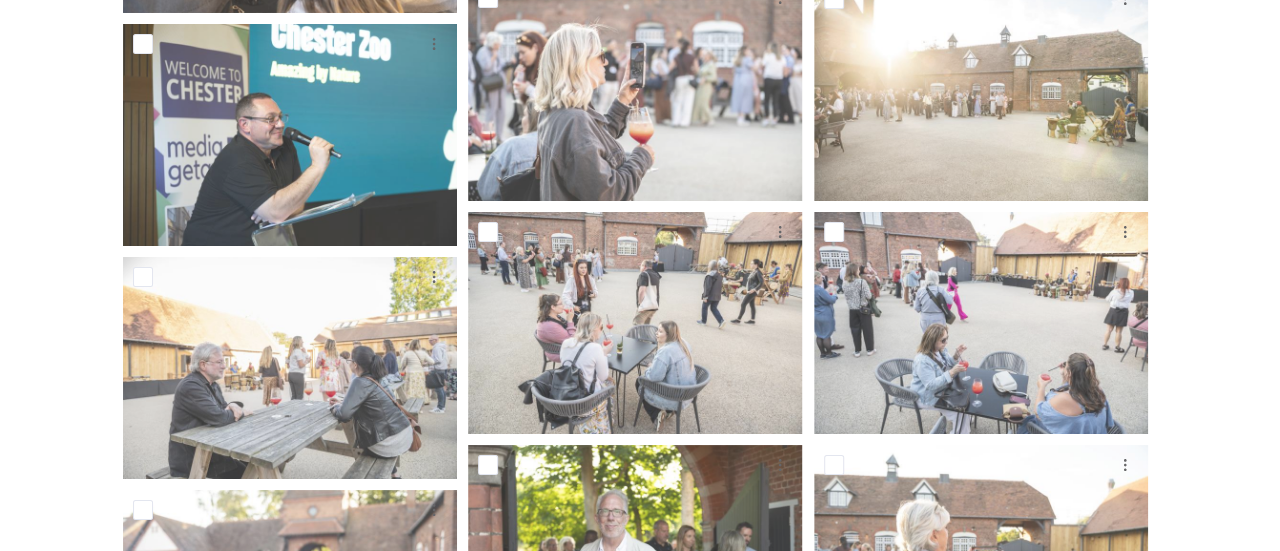 scroll, scrollTop: 3669, scrollLeft: 0, axis: vertical 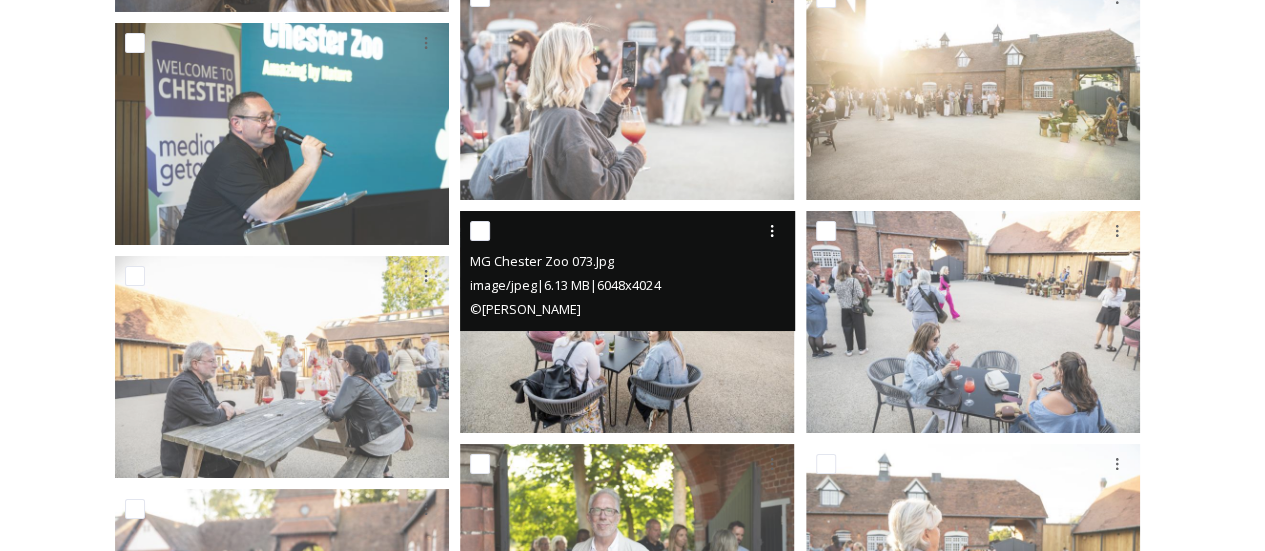 click at bounding box center [627, 322] 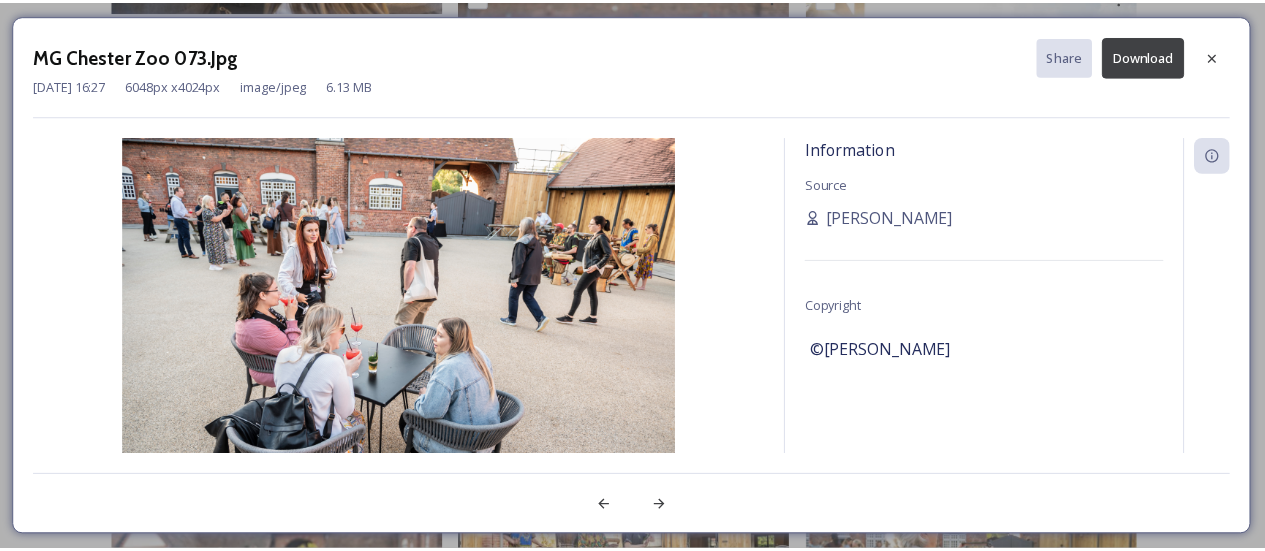 scroll, scrollTop: 3669, scrollLeft: 0, axis: vertical 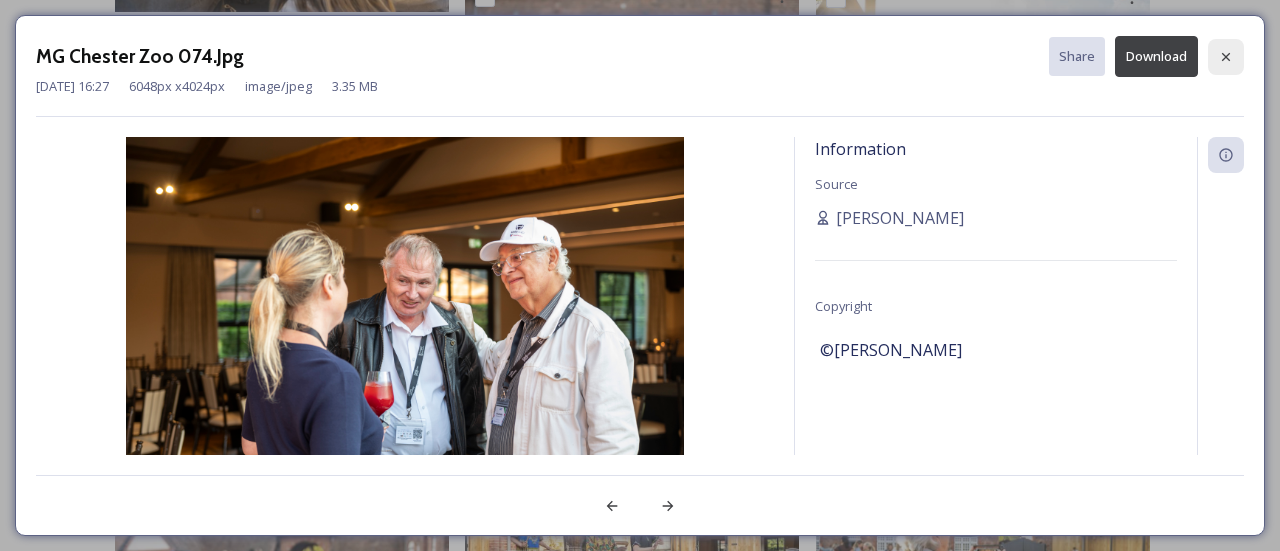 click 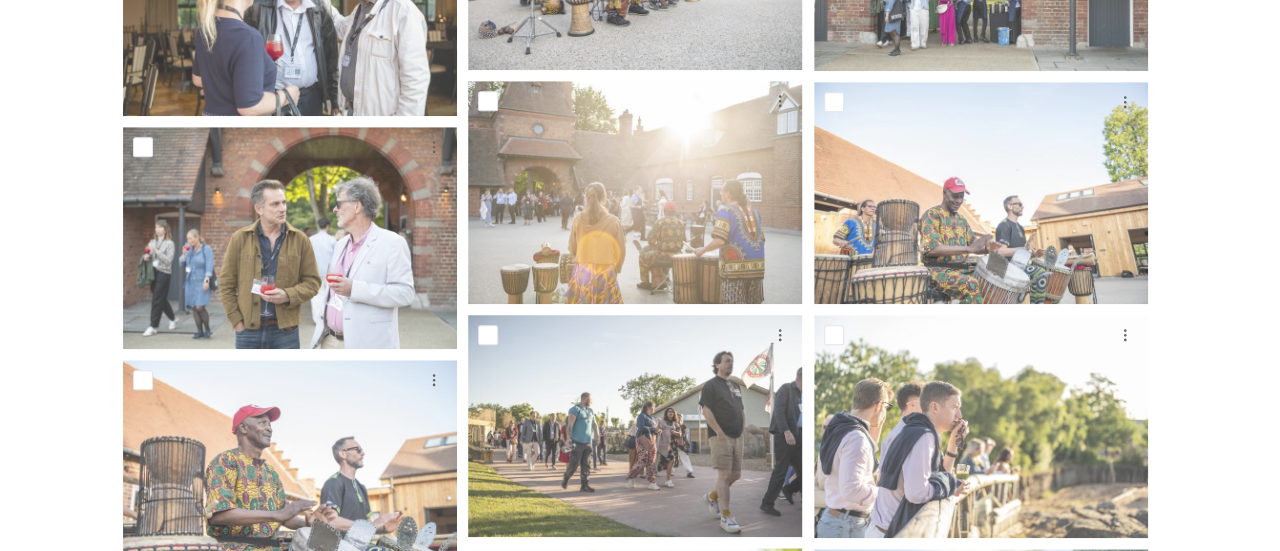scroll, scrollTop: 4499, scrollLeft: 0, axis: vertical 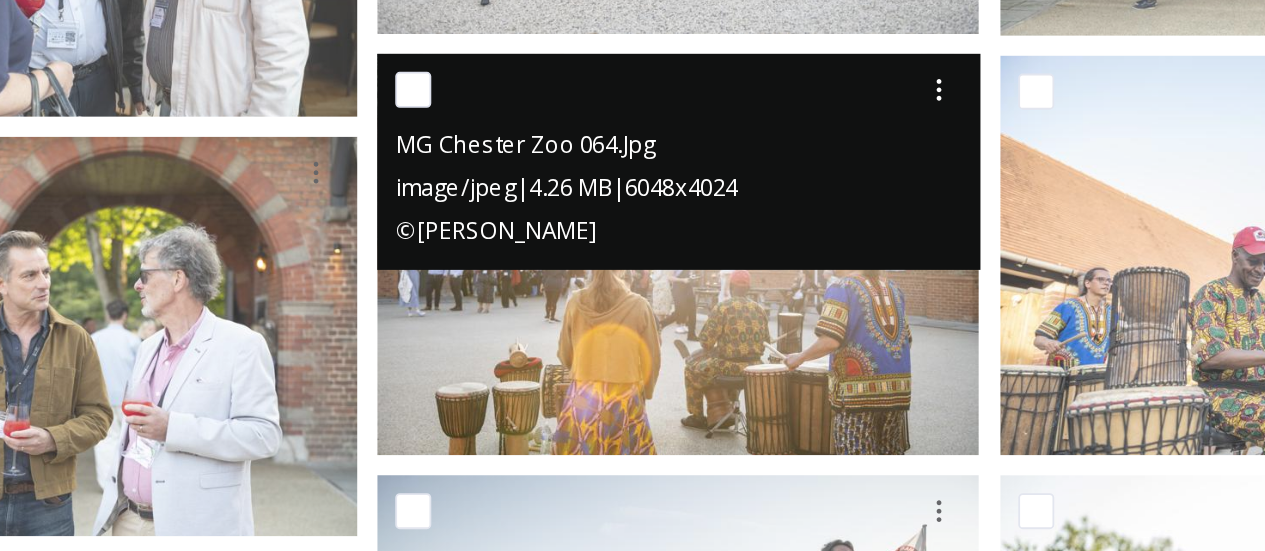 click at bounding box center (627, 191) 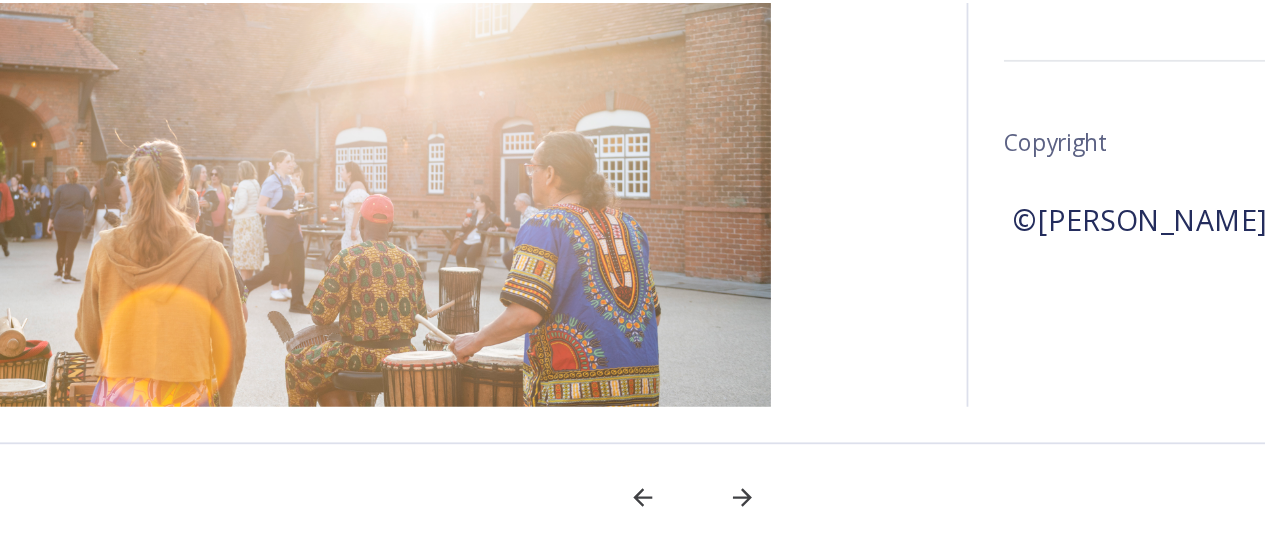 scroll, scrollTop: 4498, scrollLeft: 0, axis: vertical 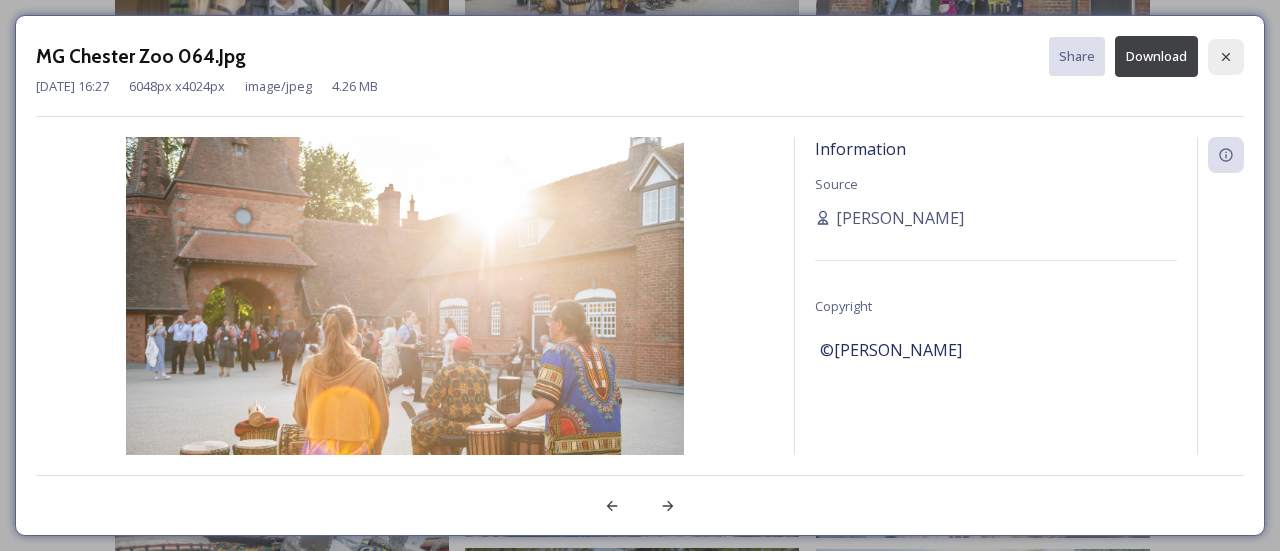 click 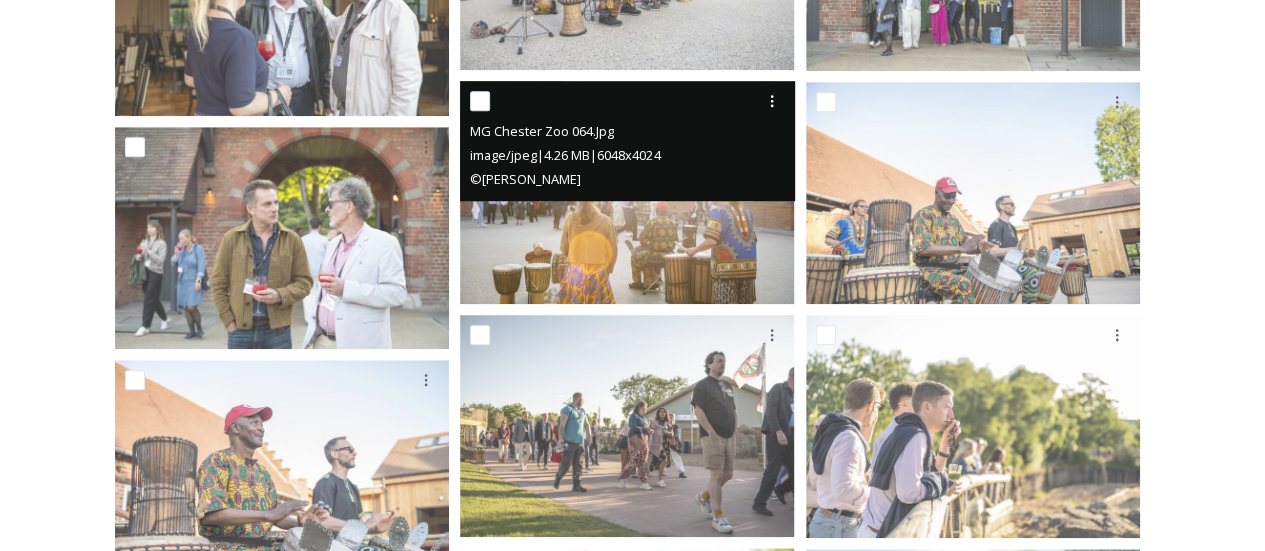 click at bounding box center (627, 192) 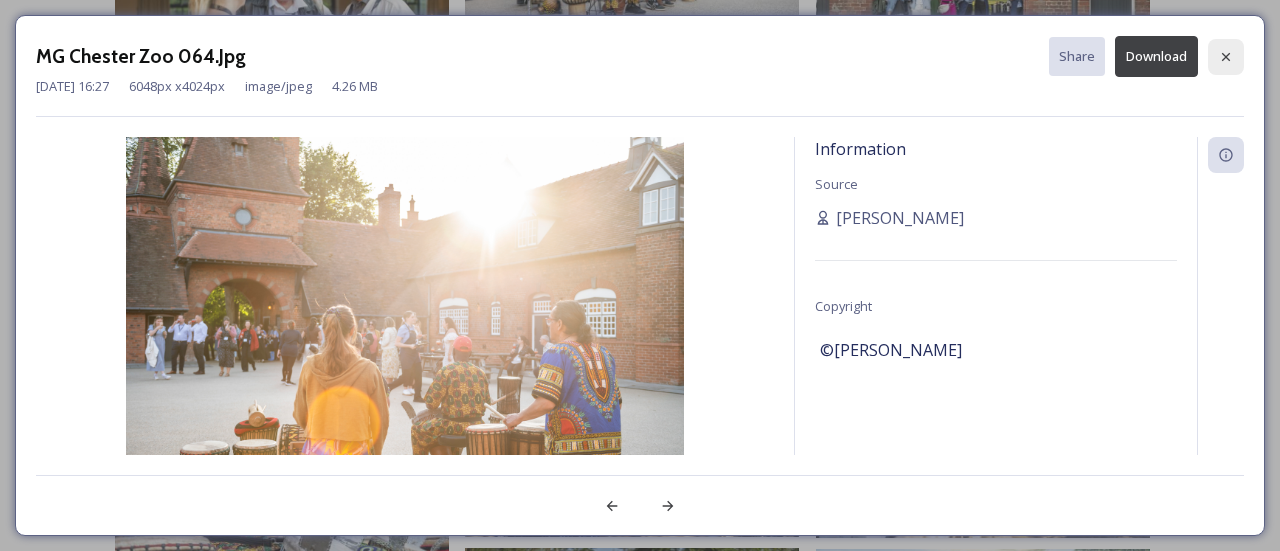 click at bounding box center (1226, 57) 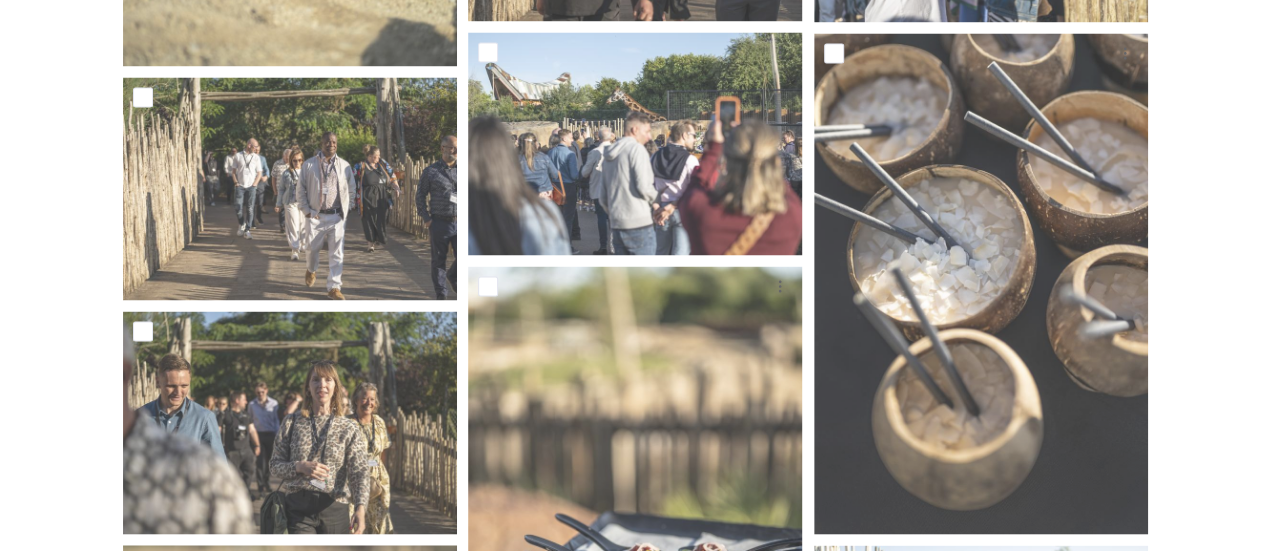 scroll, scrollTop: 5480, scrollLeft: 0, axis: vertical 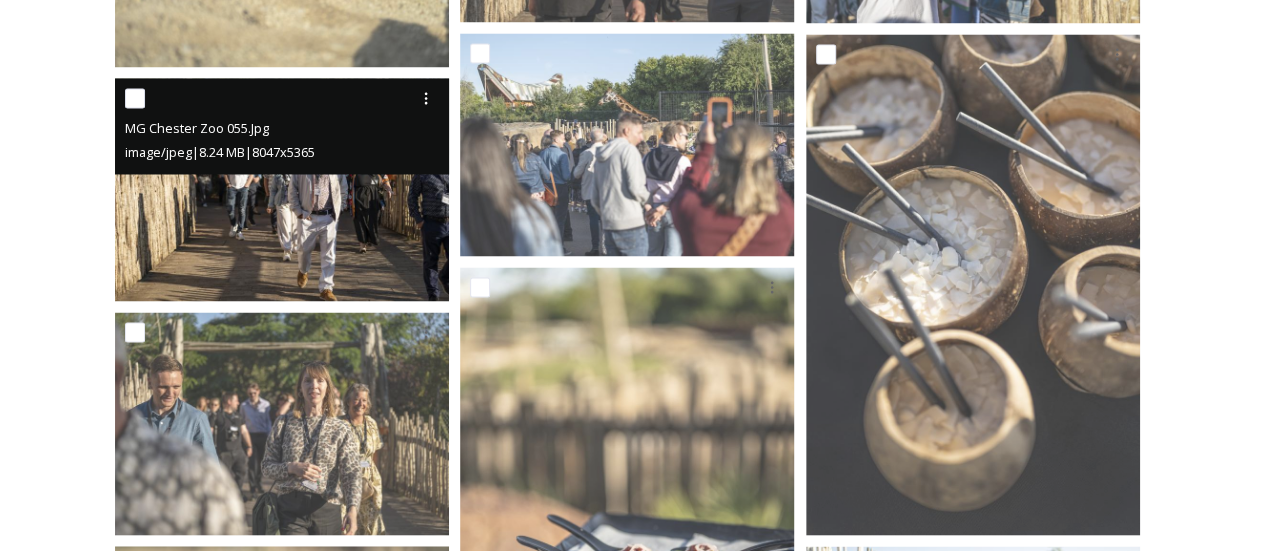 drag, startPoint x: 259, startPoint y: 227, endPoint x: 171, endPoint y: 196, distance: 93.30059 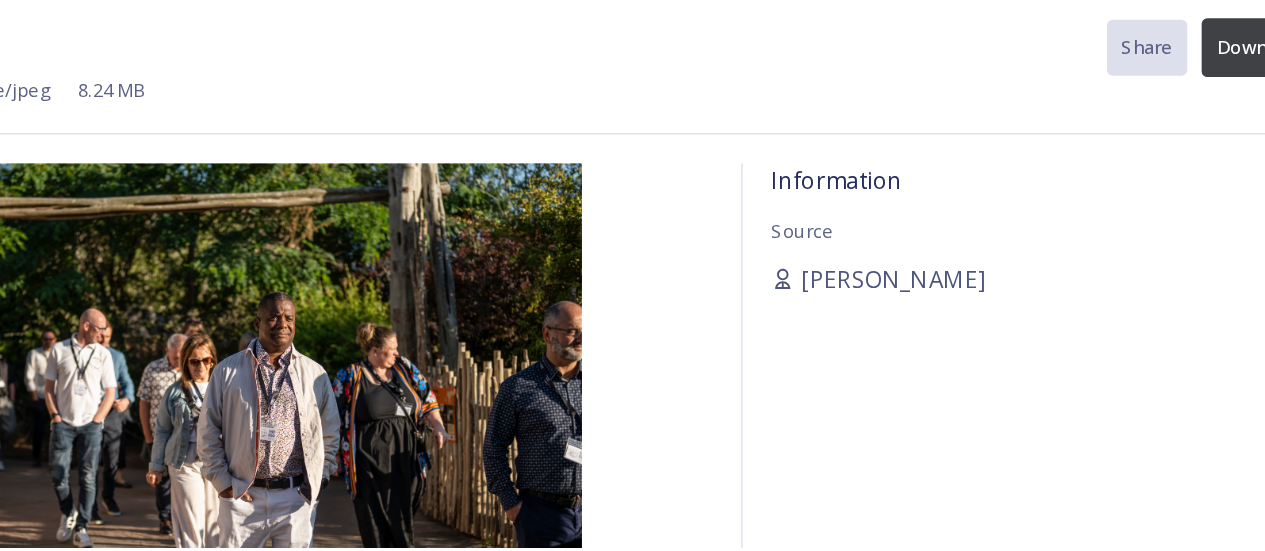 scroll, scrollTop: 5480, scrollLeft: 0, axis: vertical 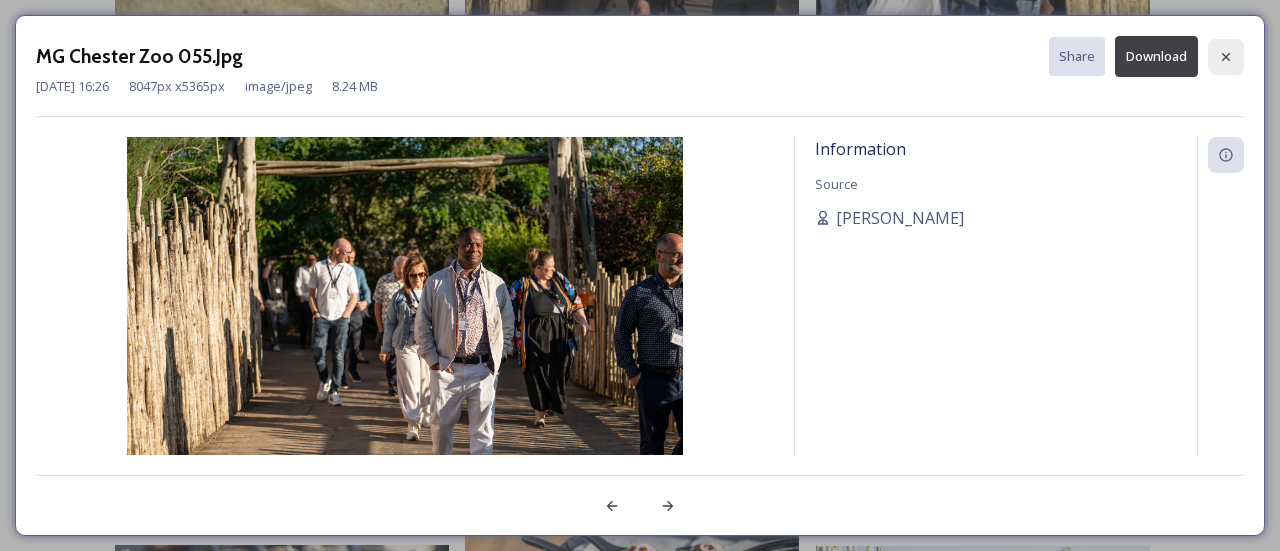 click 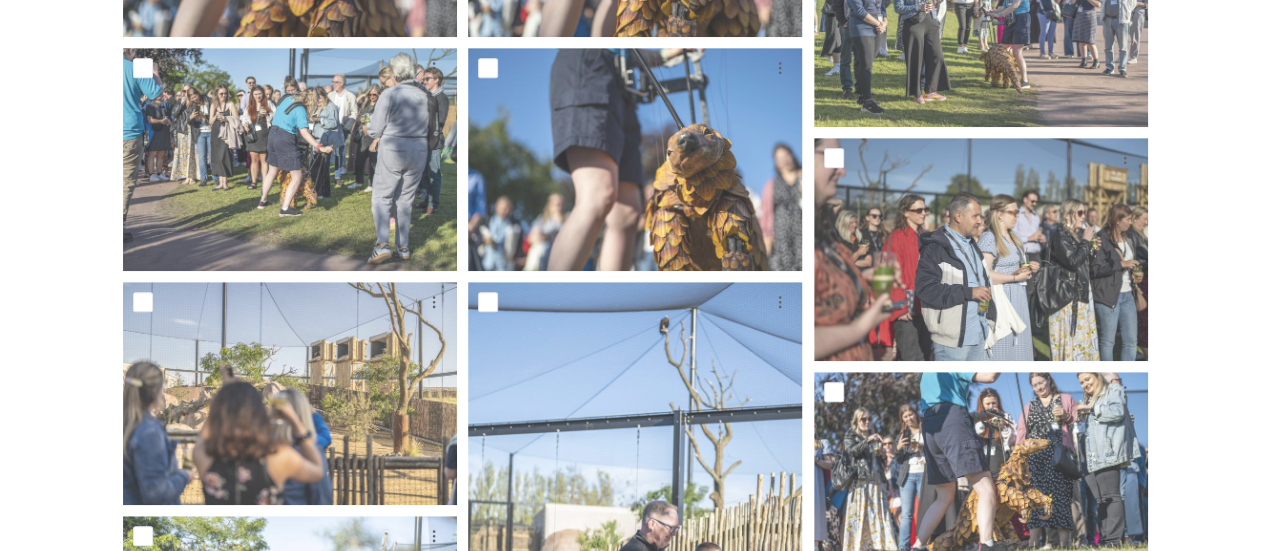 scroll, scrollTop: 8084, scrollLeft: 0, axis: vertical 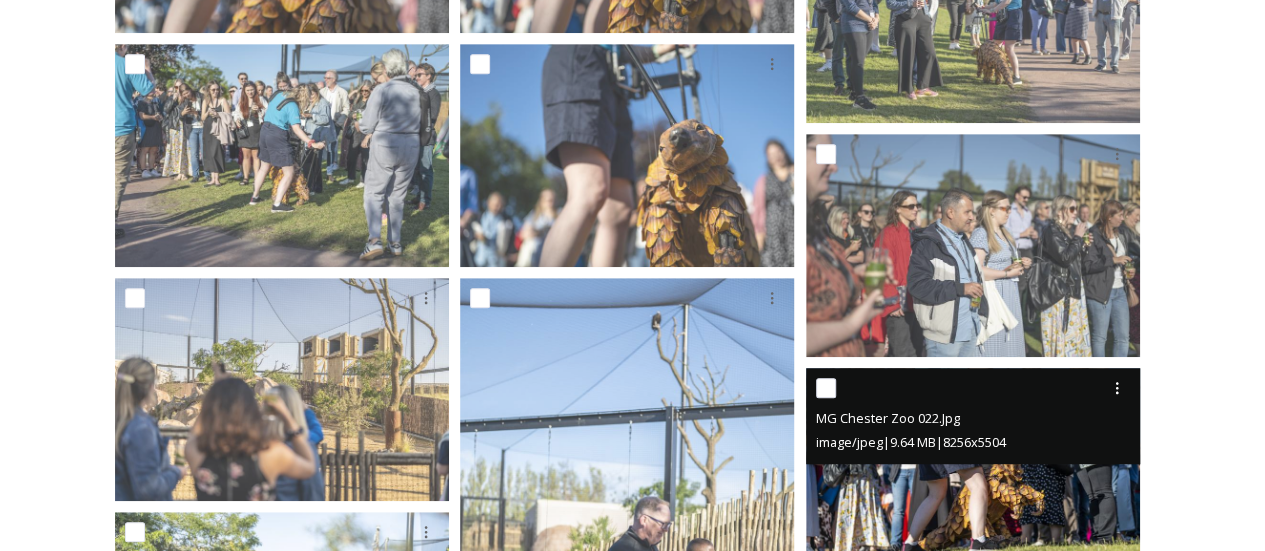click at bounding box center [973, 479] 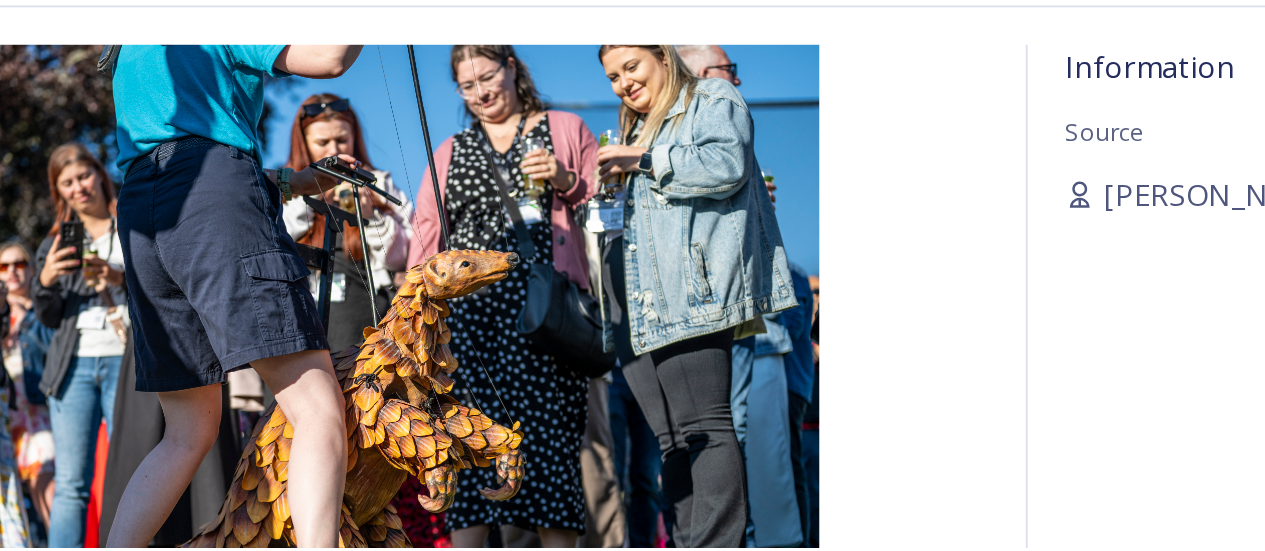 scroll, scrollTop: 8084, scrollLeft: 0, axis: vertical 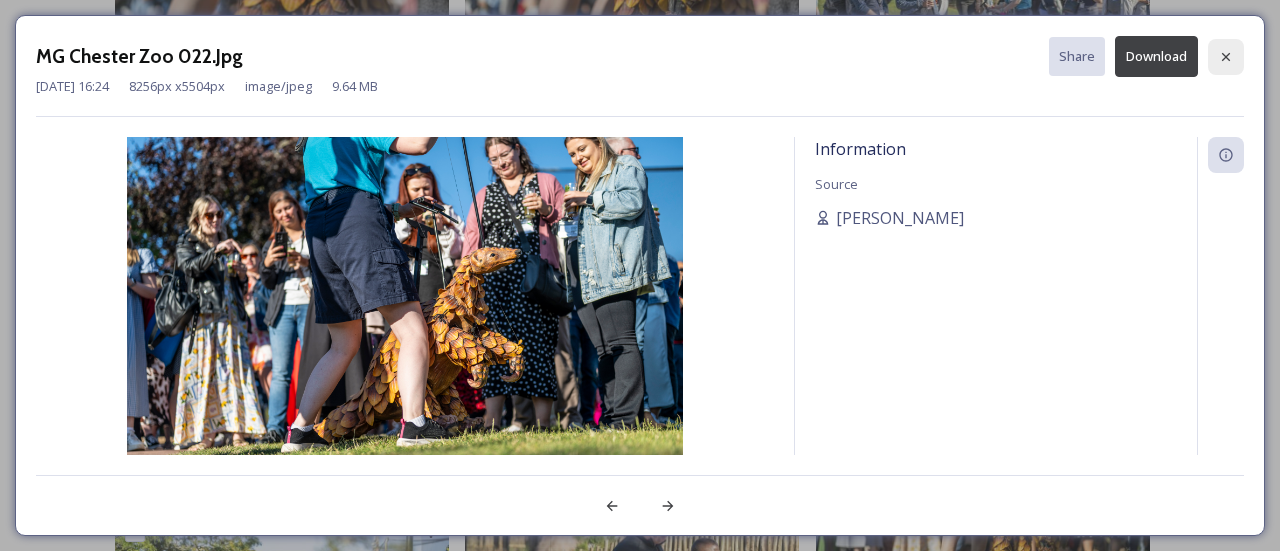 click 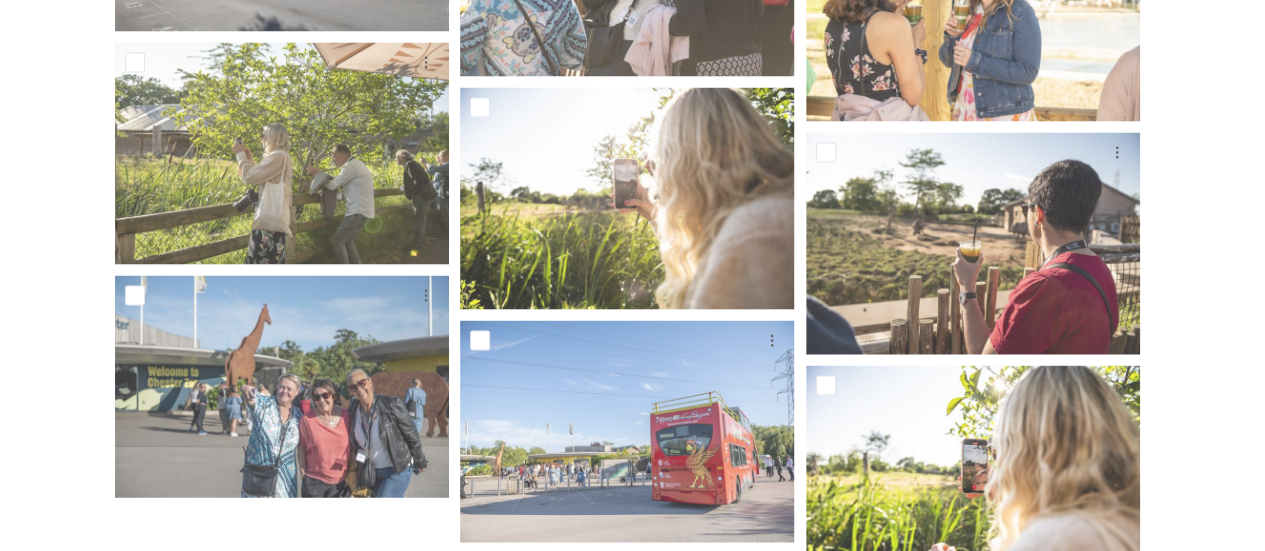 scroll, scrollTop: 9370, scrollLeft: 0, axis: vertical 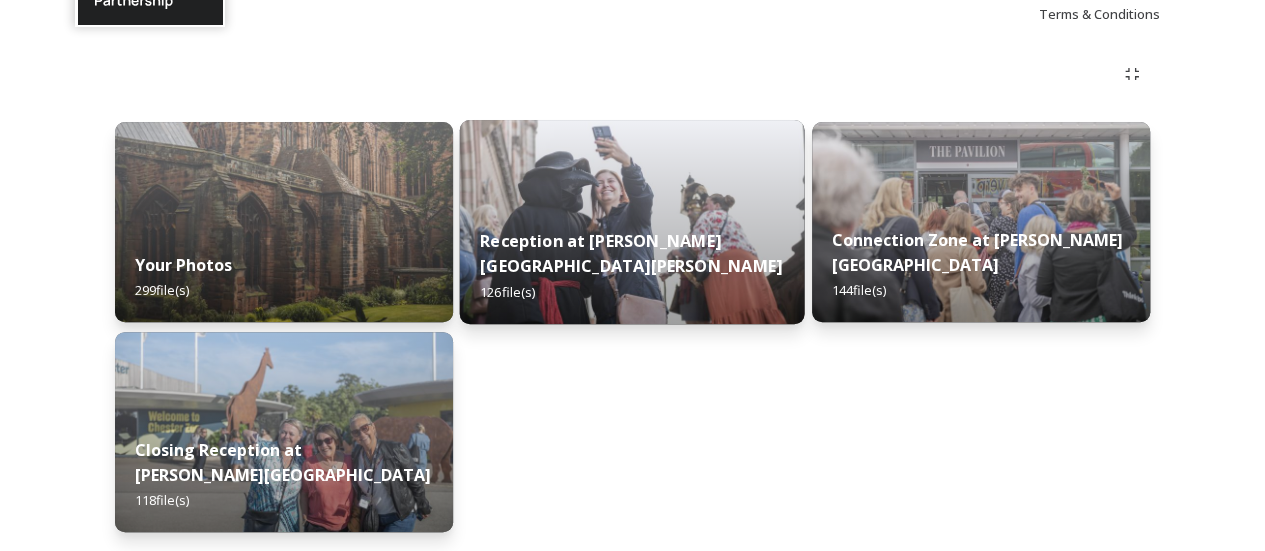 click on "Reception at [PERSON_NAME][GEOGRAPHIC_DATA][PERSON_NAME] 126  file(s)" at bounding box center (632, 266) 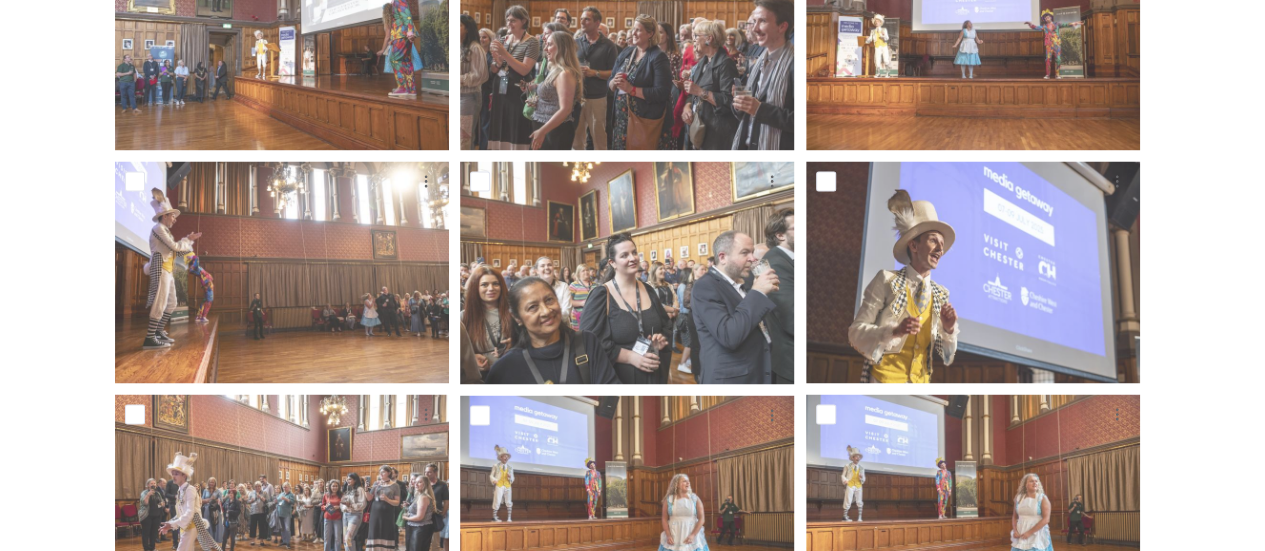 scroll, scrollTop: 5363, scrollLeft: 0, axis: vertical 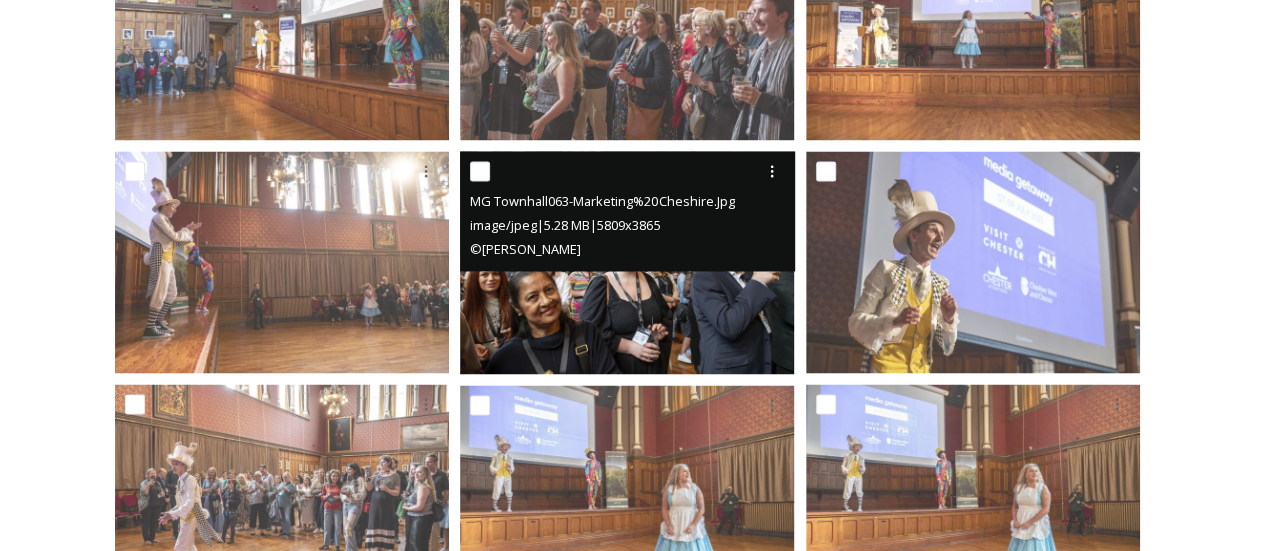 click at bounding box center (627, 262) 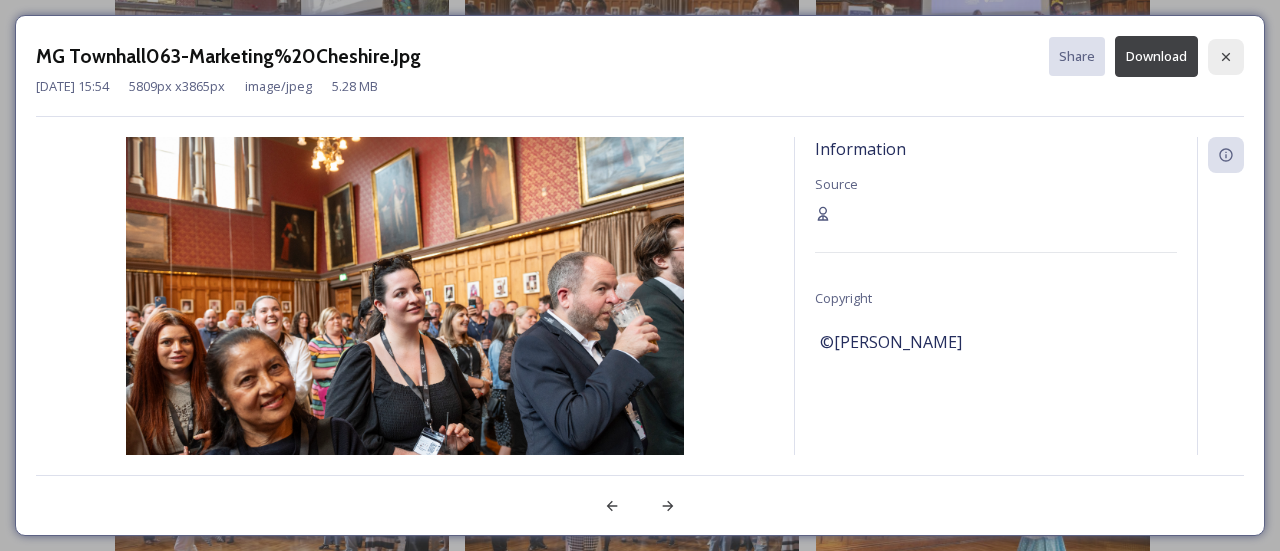 click 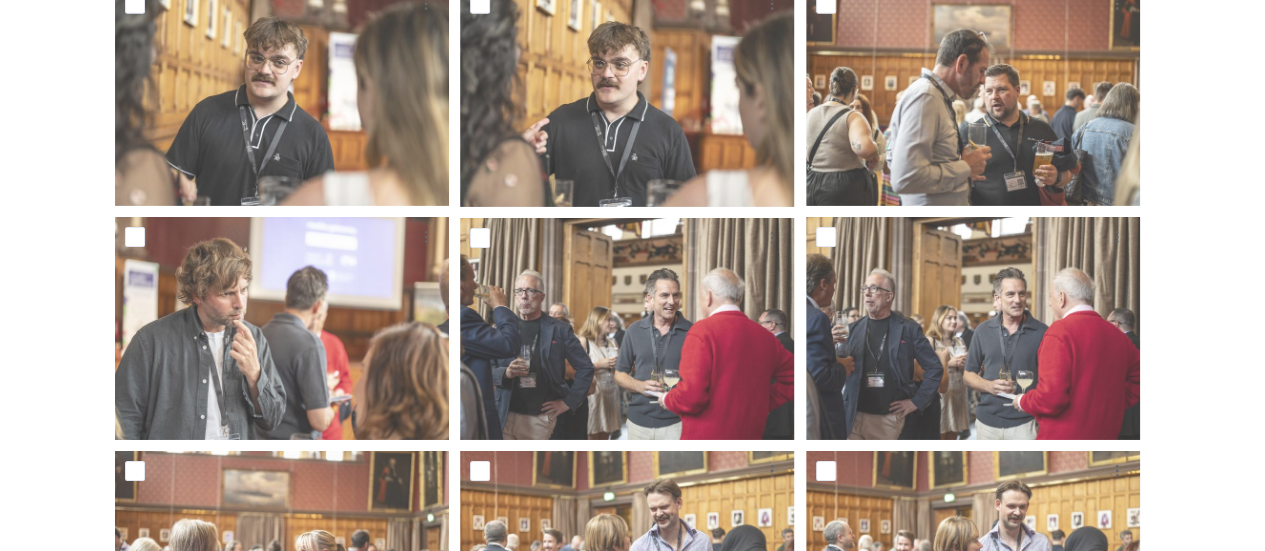 scroll, scrollTop: 6951, scrollLeft: 0, axis: vertical 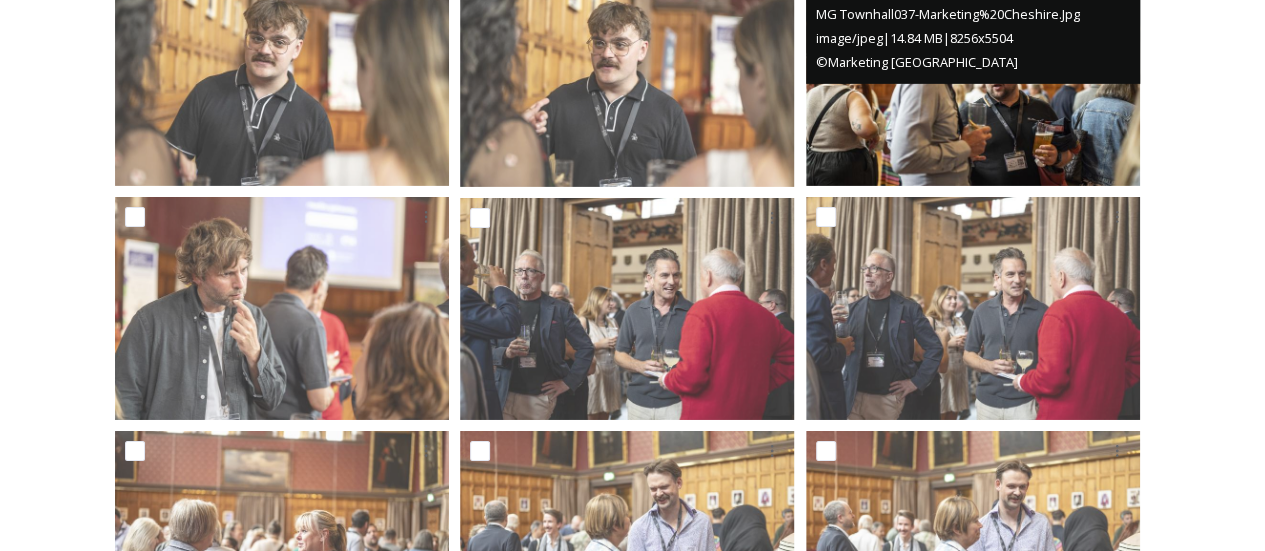 click at bounding box center [973, 74] 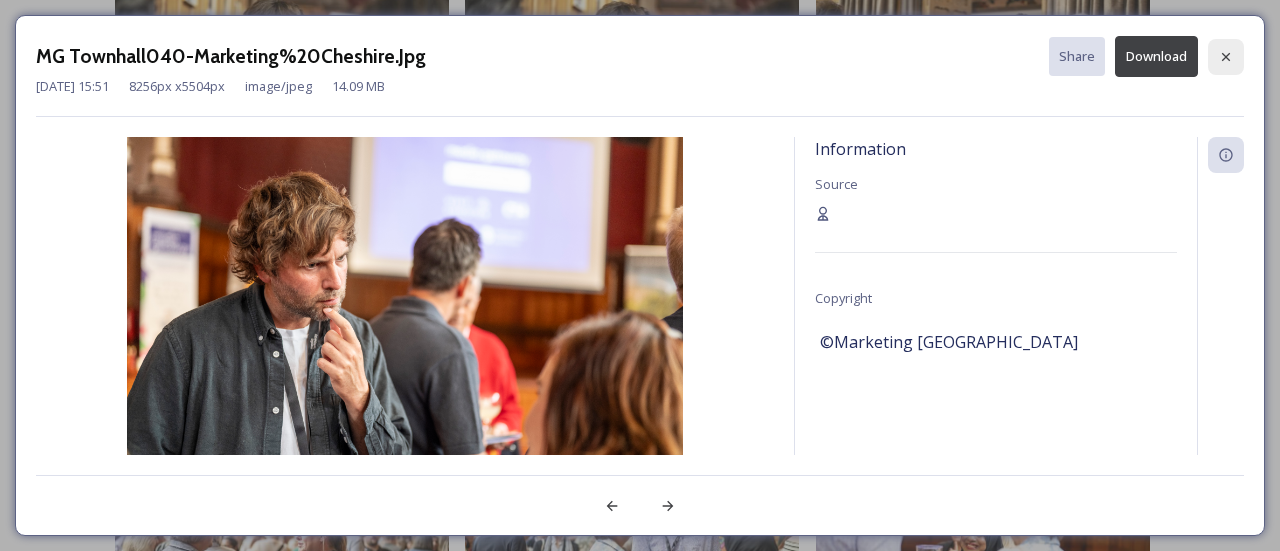 click at bounding box center [1226, 57] 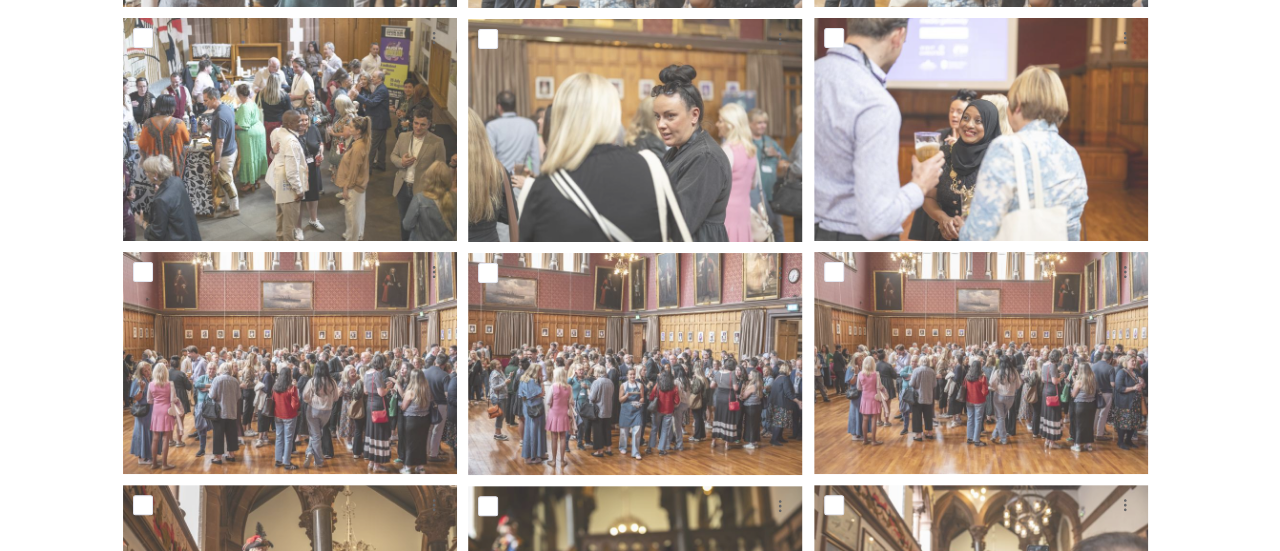 scroll, scrollTop: 7598, scrollLeft: 0, axis: vertical 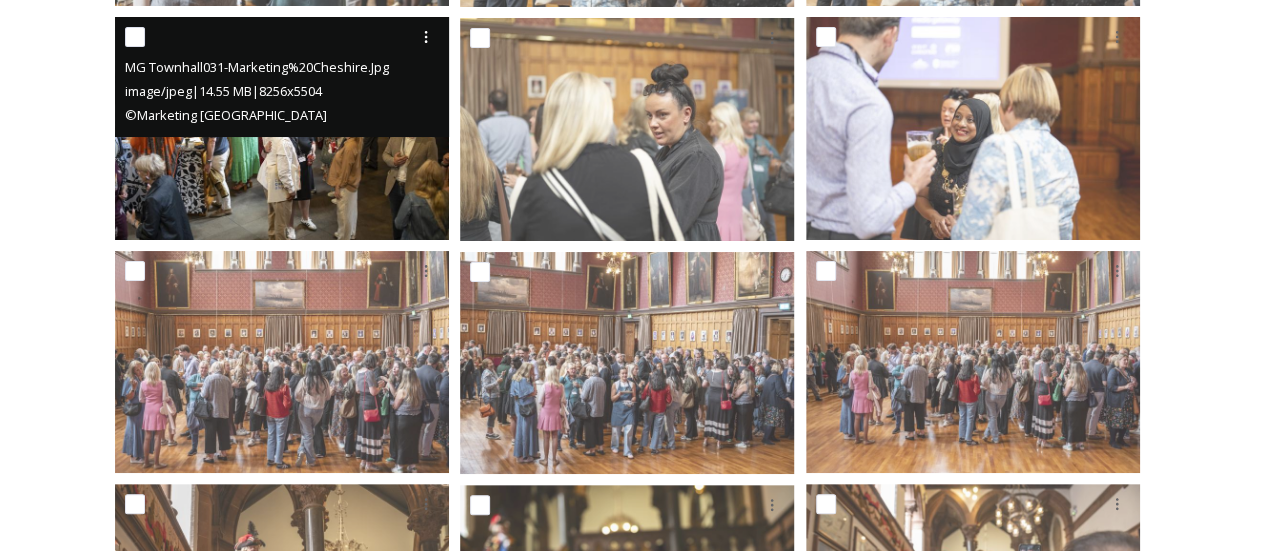 click at bounding box center [282, 128] 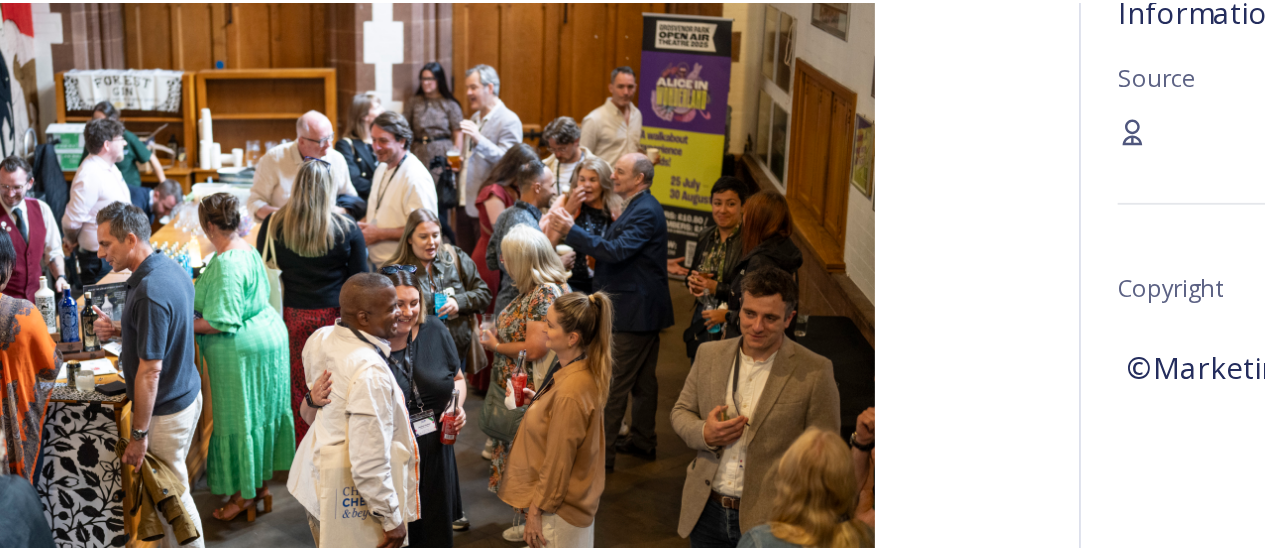 scroll, scrollTop: 7598, scrollLeft: 0, axis: vertical 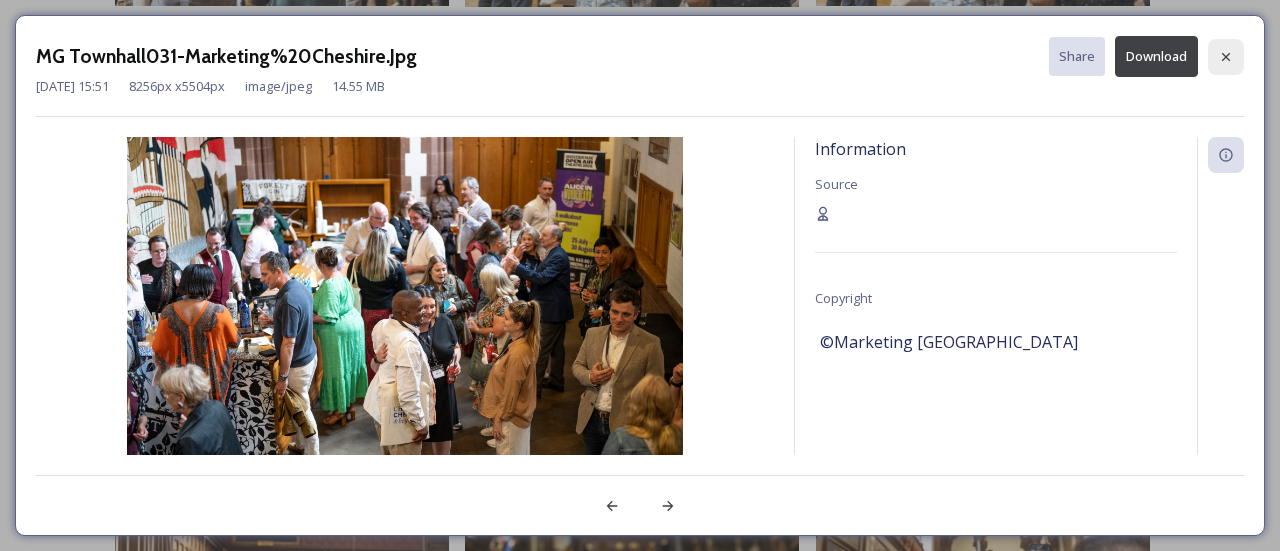 click at bounding box center (1226, 57) 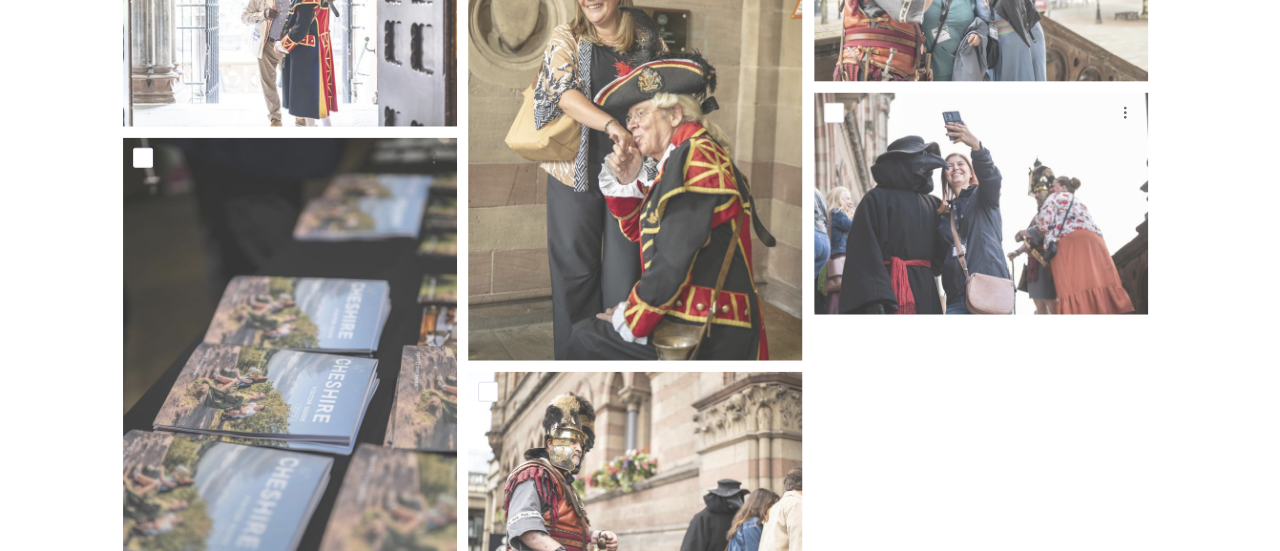scroll, scrollTop: 9580, scrollLeft: 0, axis: vertical 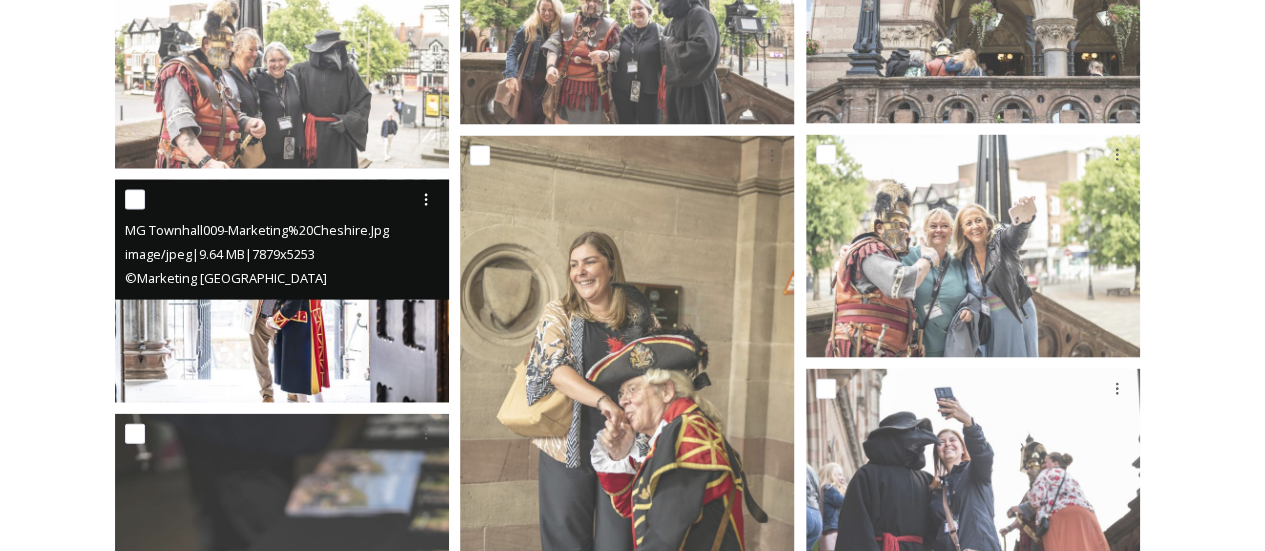 click at bounding box center [282, 291] 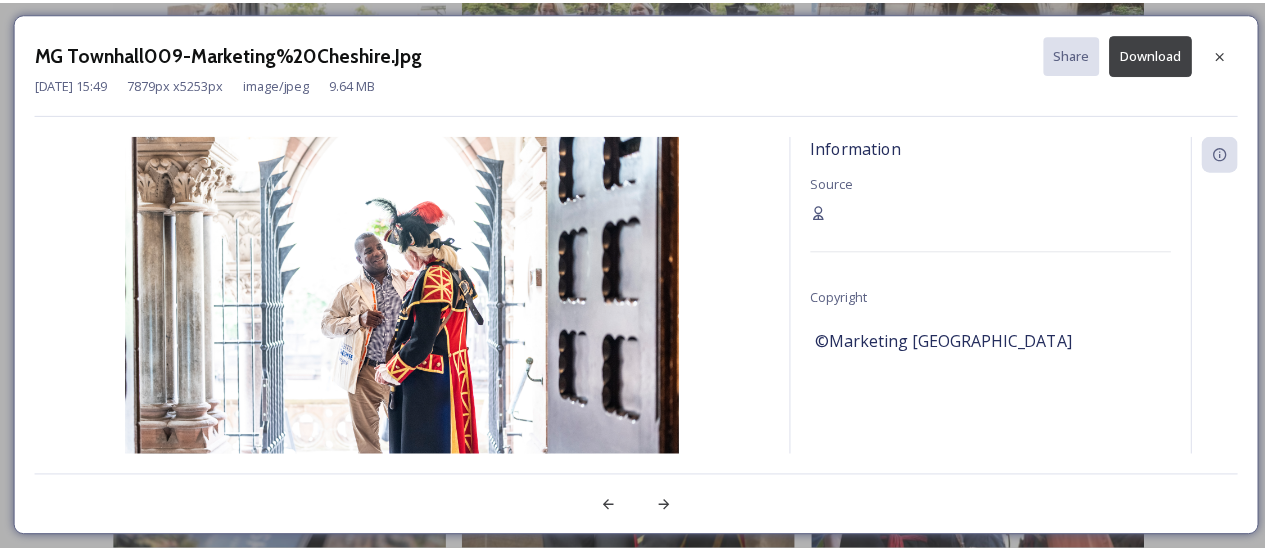 scroll, scrollTop: 9579, scrollLeft: 0, axis: vertical 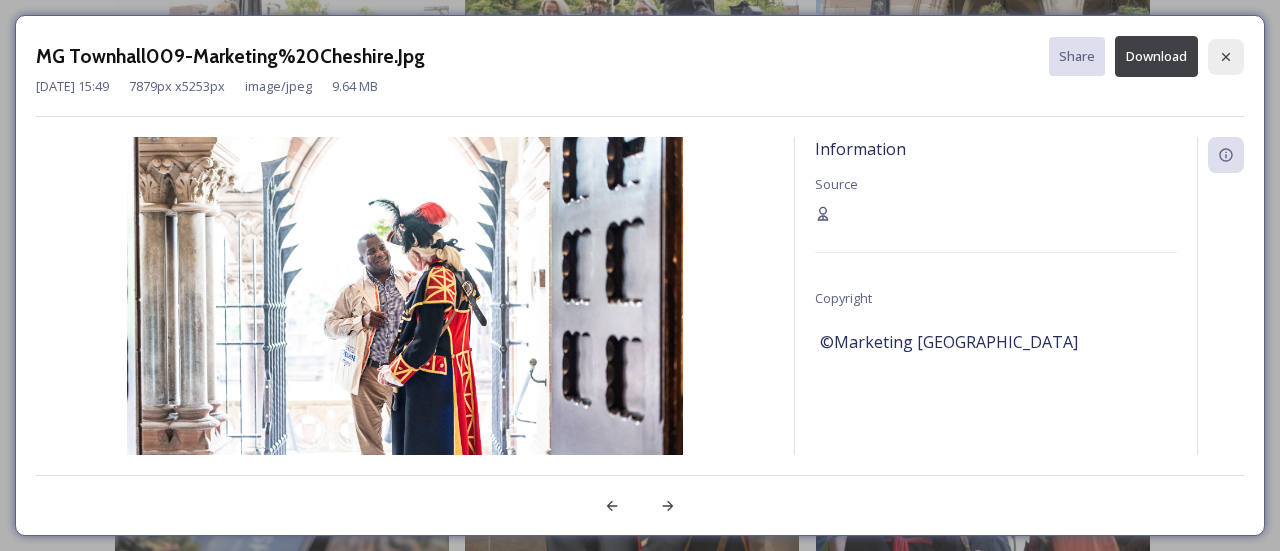 click at bounding box center (1226, 57) 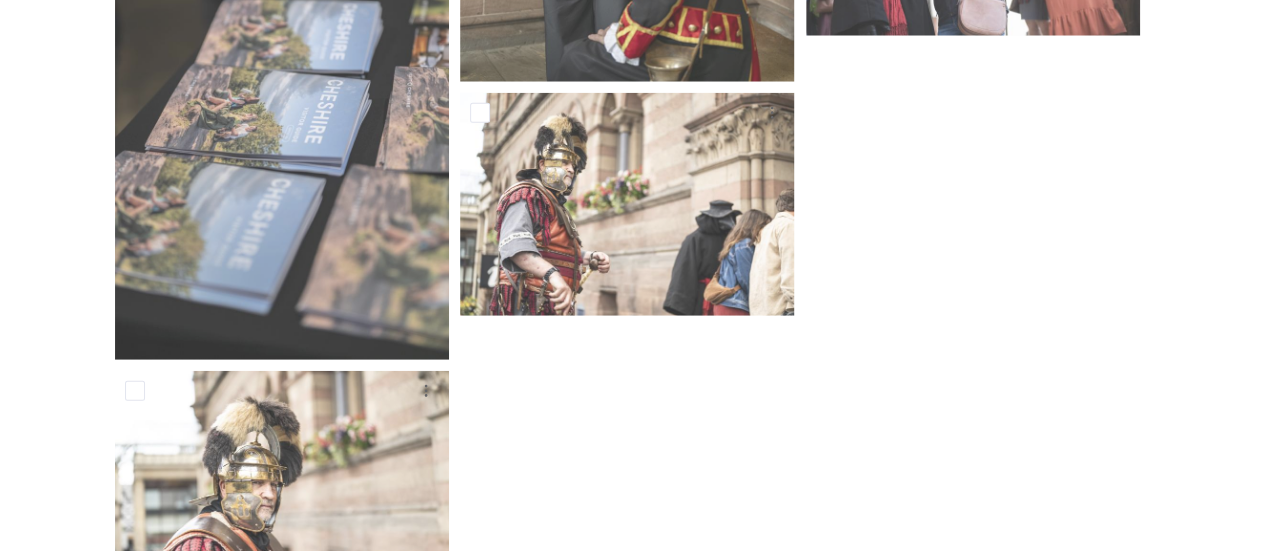 scroll, scrollTop: 10221, scrollLeft: 0, axis: vertical 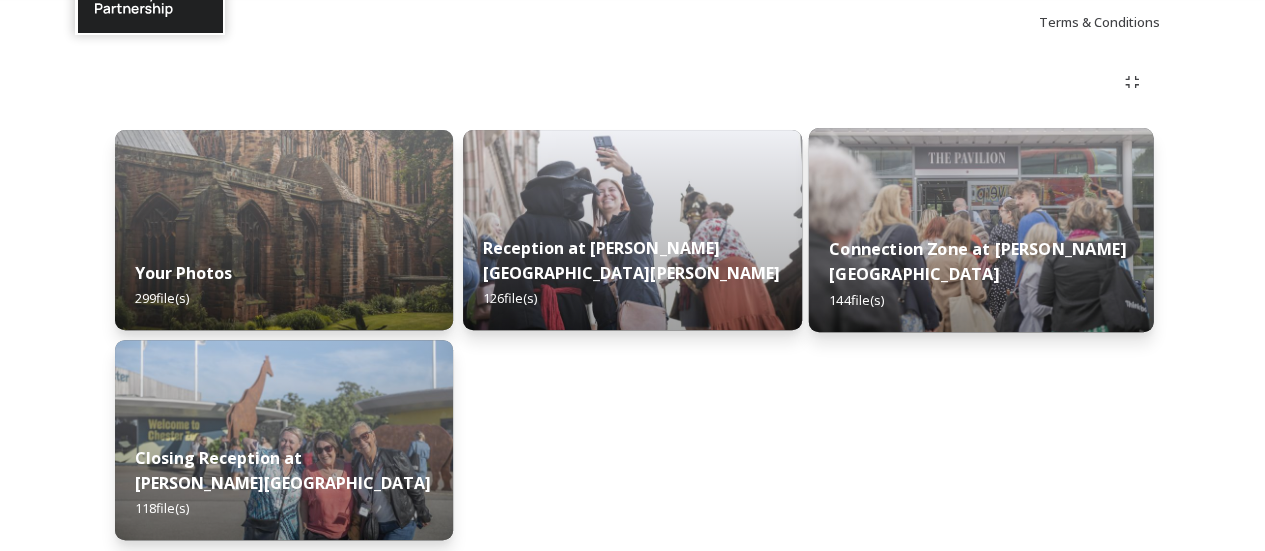 click on "Connection Zone at [PERSON_NAME][GEOGRAPHIC_DATA]" at bounding box center [977, 261] 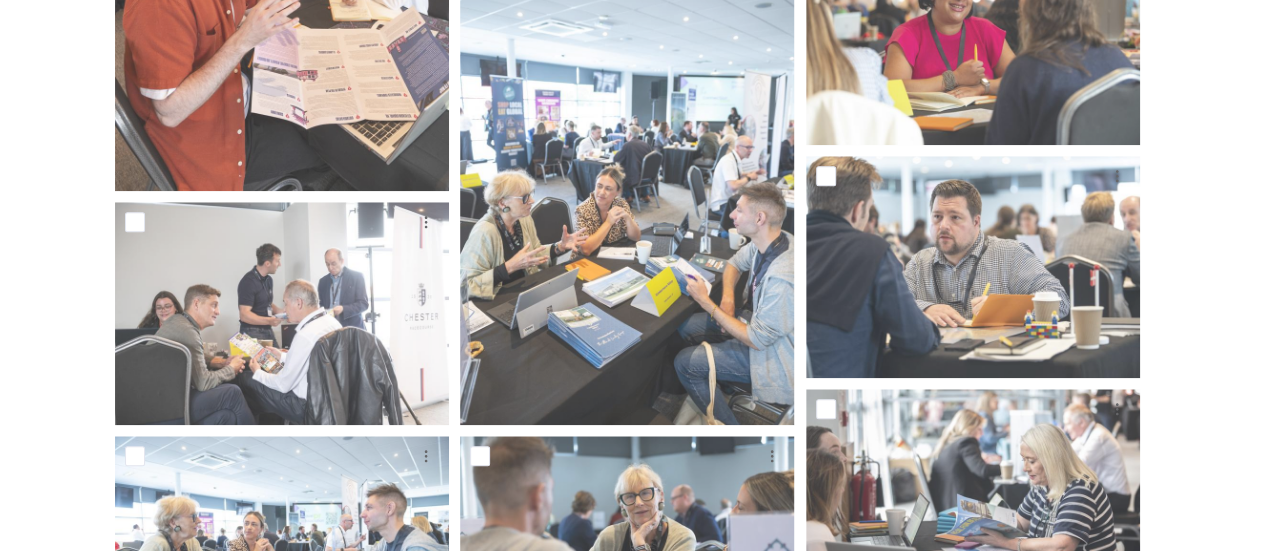 scroll, scrollTop: 924, scrollLeft: 0, axis: vertical 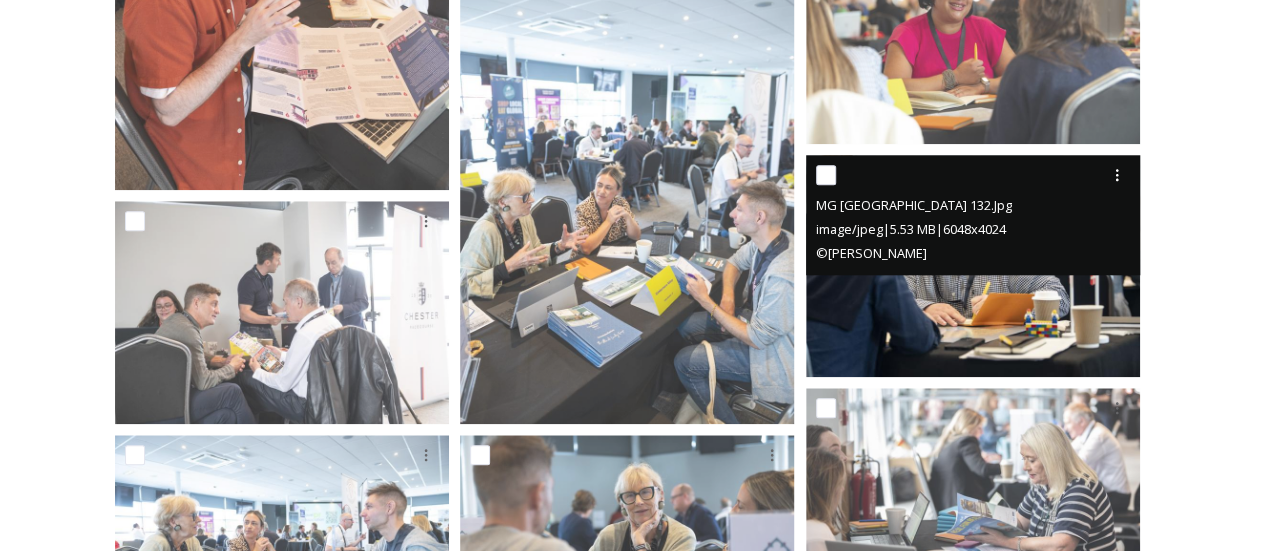 click at bounding box center (973, 266) 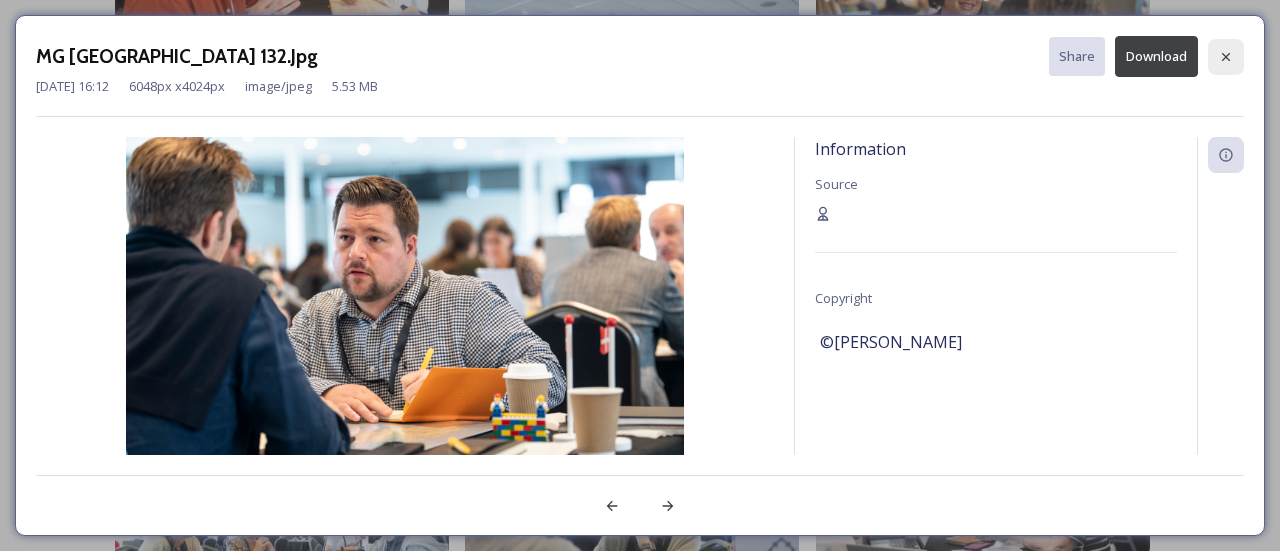 click 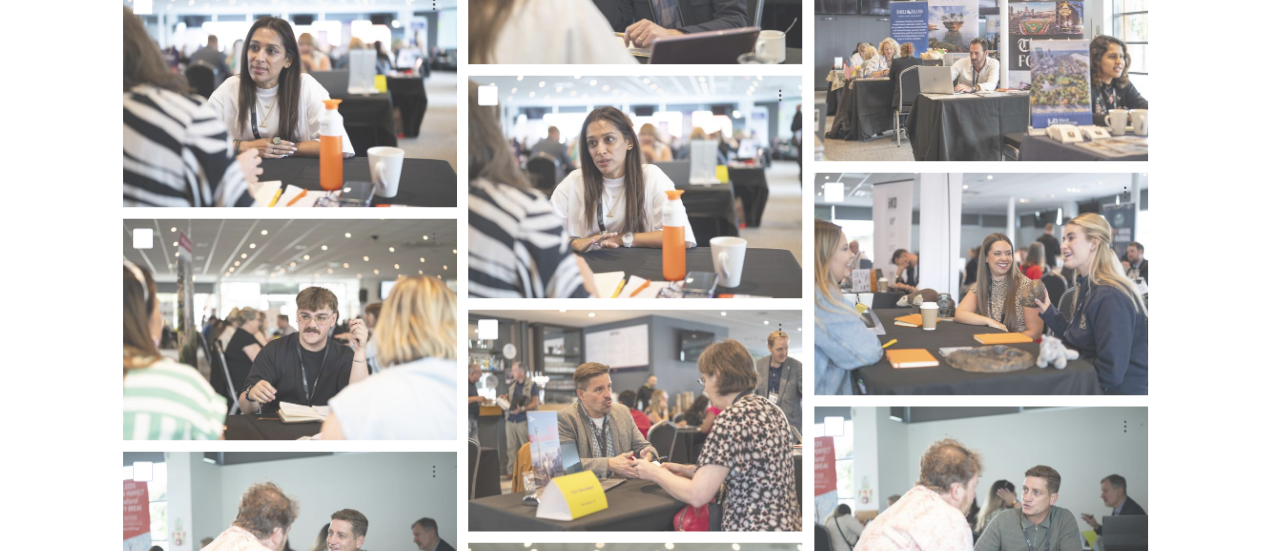 scroll, scrollTop: 5364, scrollLeft: 0, axis: vertical 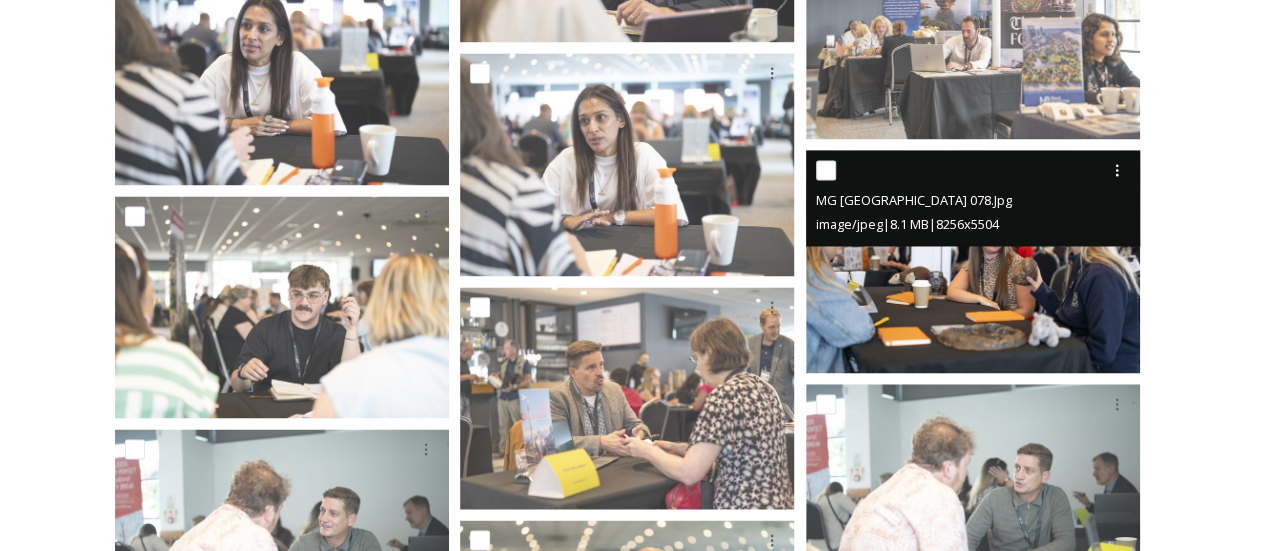 click at bounding box center [973, 261] 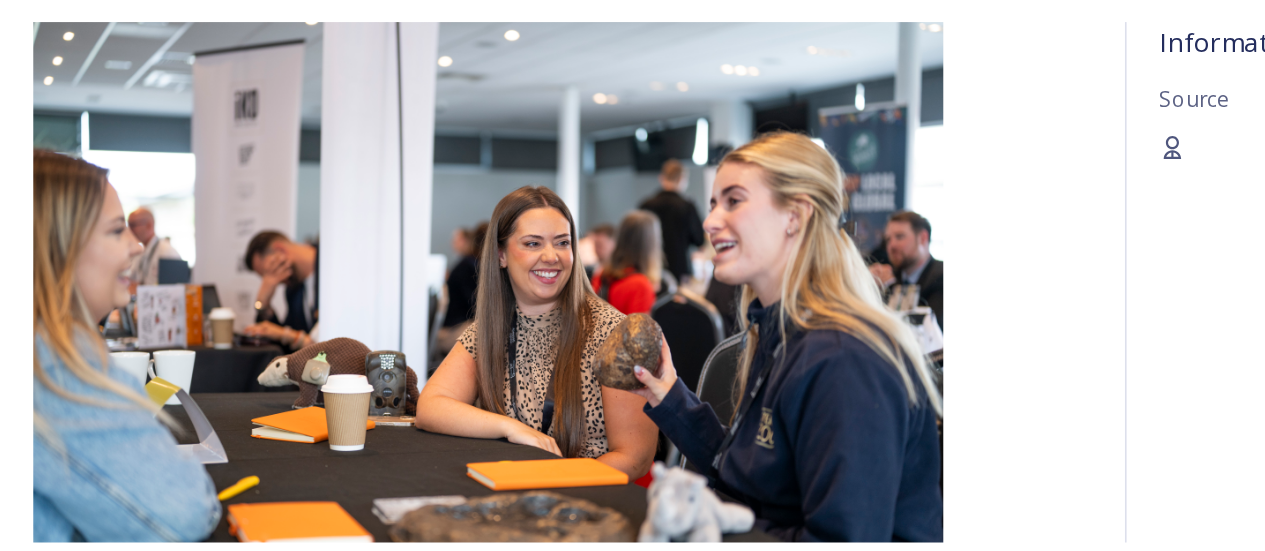 scroll, scrollTop: 5364, scrollLeft: 0, axis: vertical 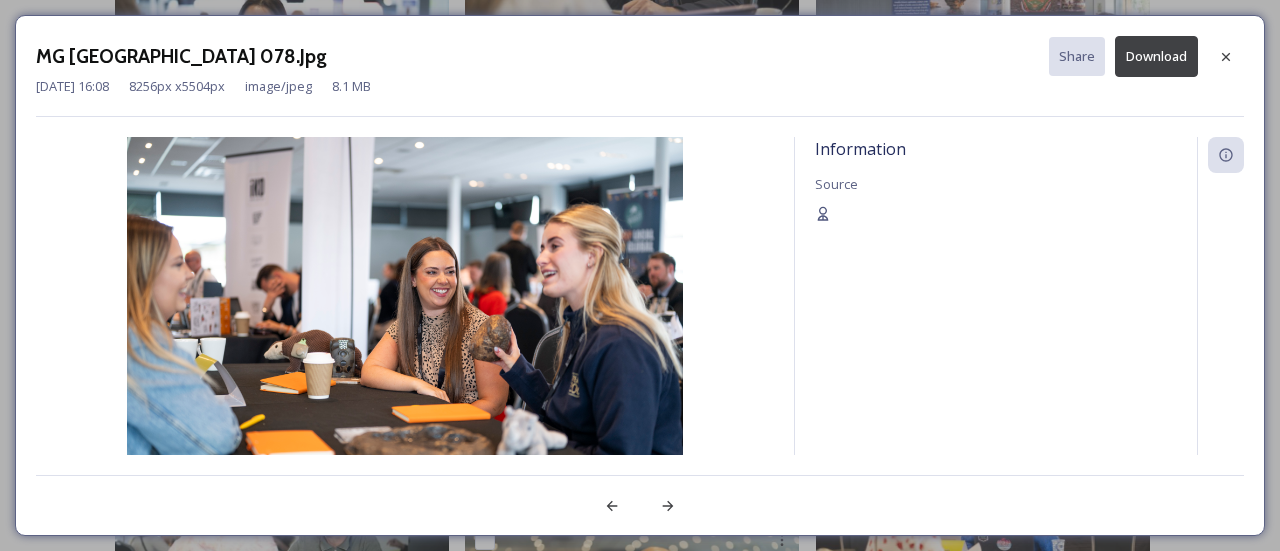 click on "MG [GEOGRAPHIC_DATA] 078.Jpg Share Download [DATE] 16:08 8256 px x  5504 px image/jpeg 8.1 MB Information Source" at bounding box center (640, 275) 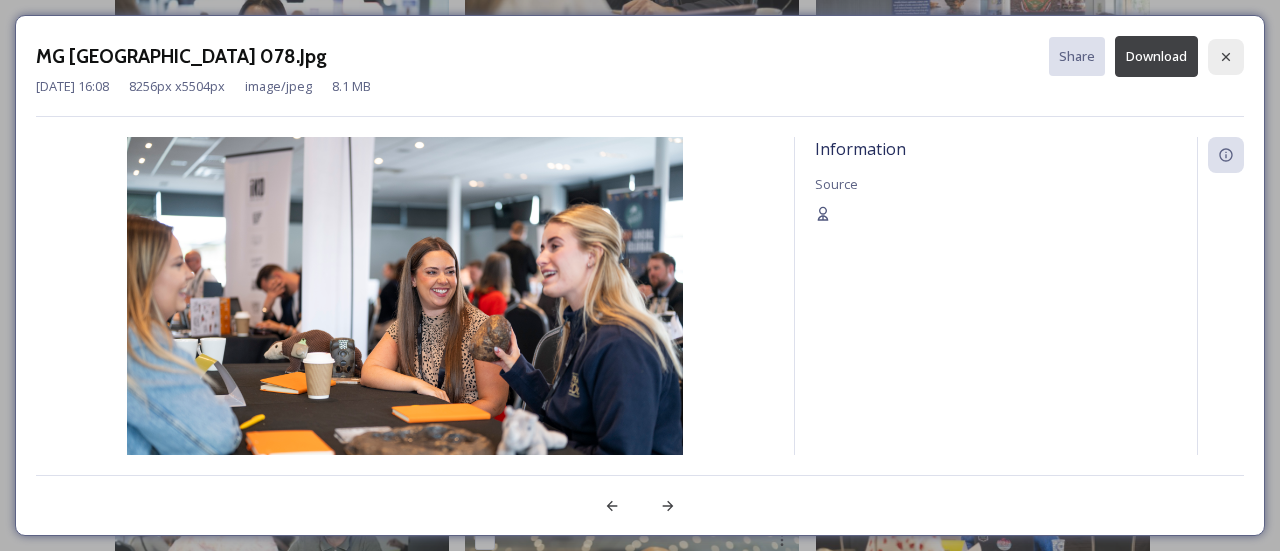 click 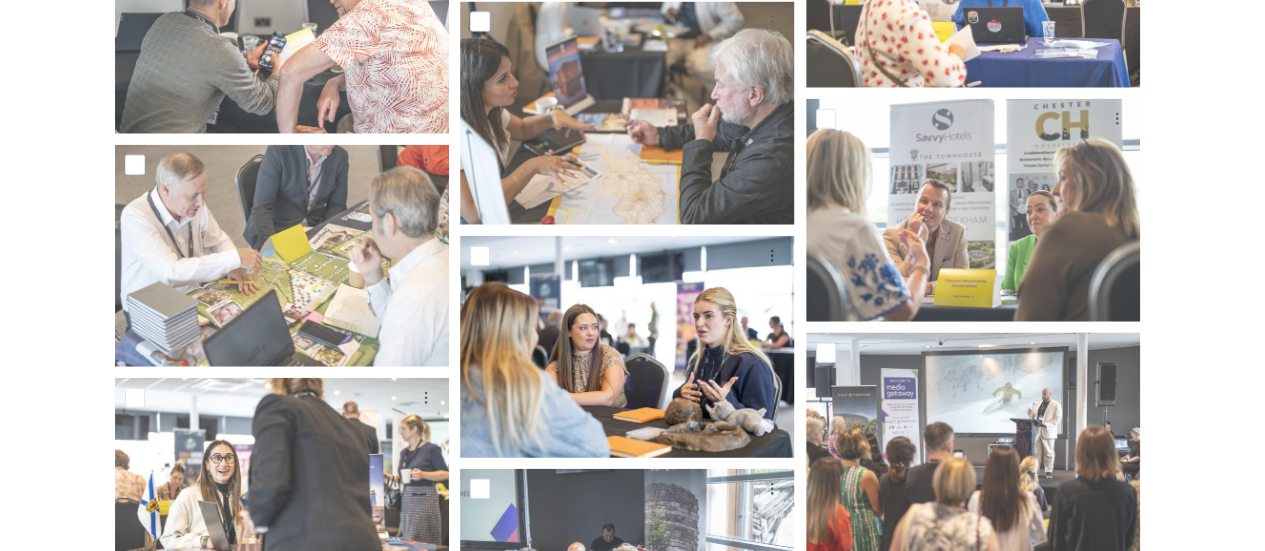 scroll, scrollTop: 6117, scrollLeft: 0, axis: vertical 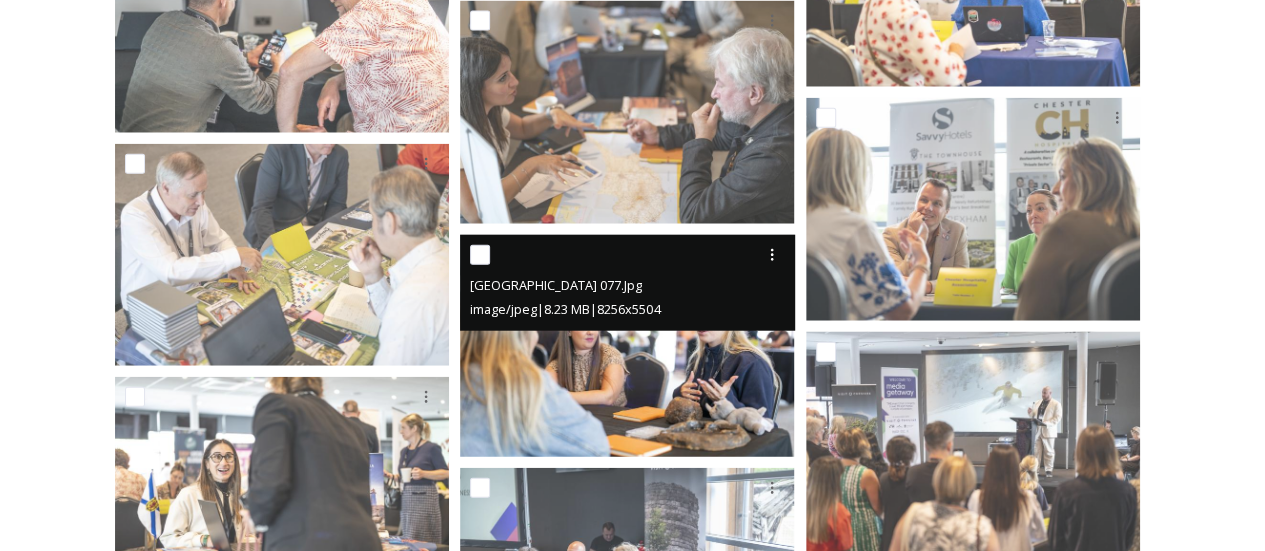 click at bounding box center [627, 346] 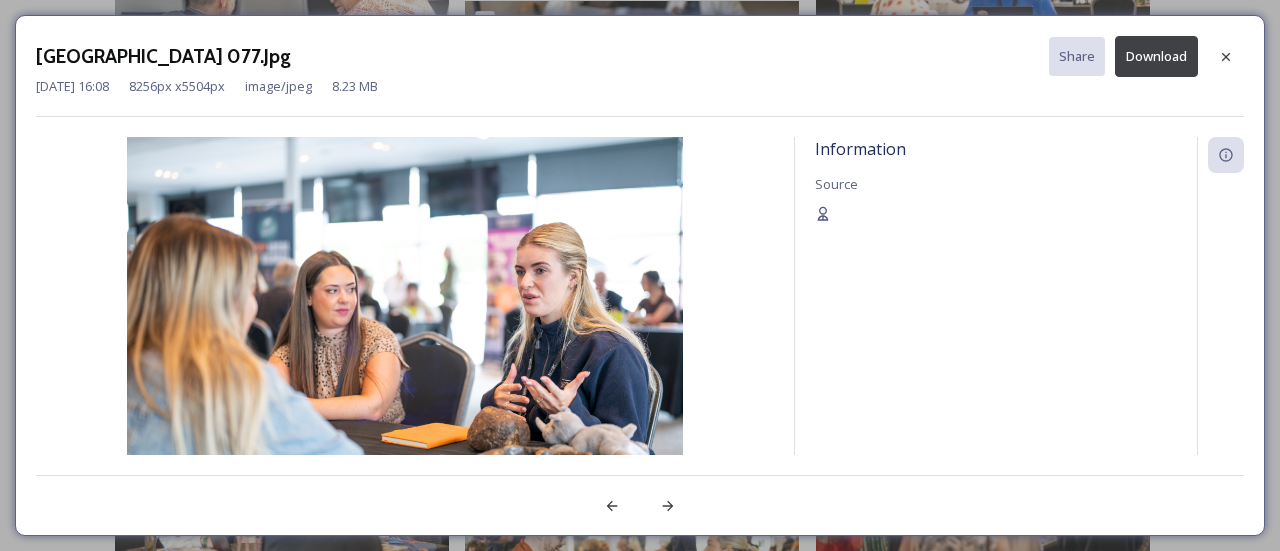 click on "MG [GEOGRAPHIC_DATA] 077.Jpg Share Download [DATE] 16:08 8256 px x  5504 px image/jpeg 8.23 MB Information Source" at bounding box center [640, 275] 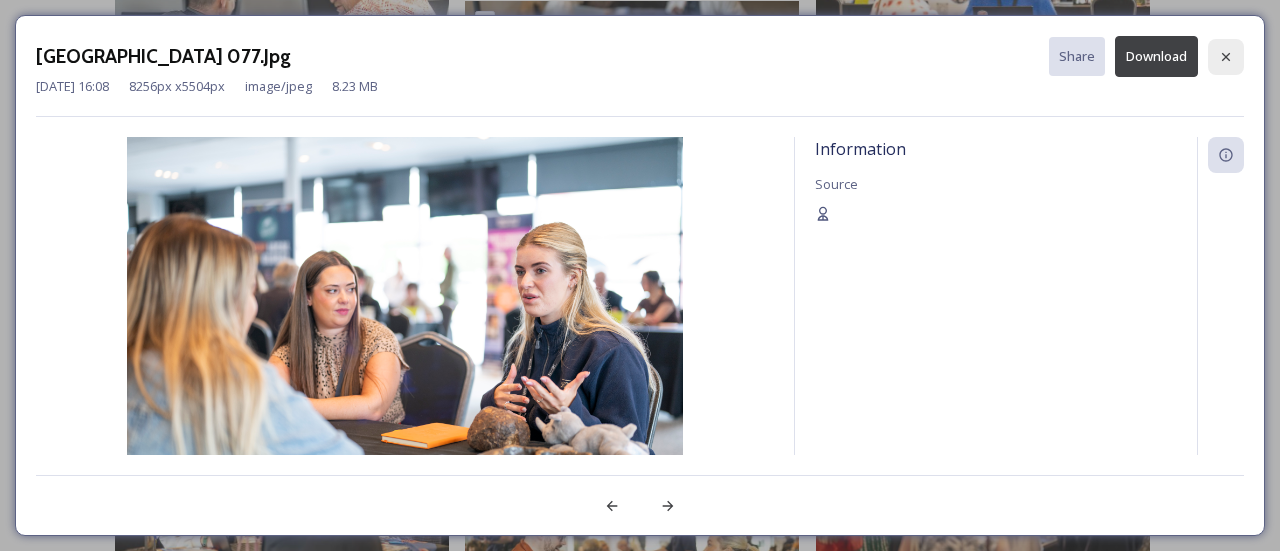 click 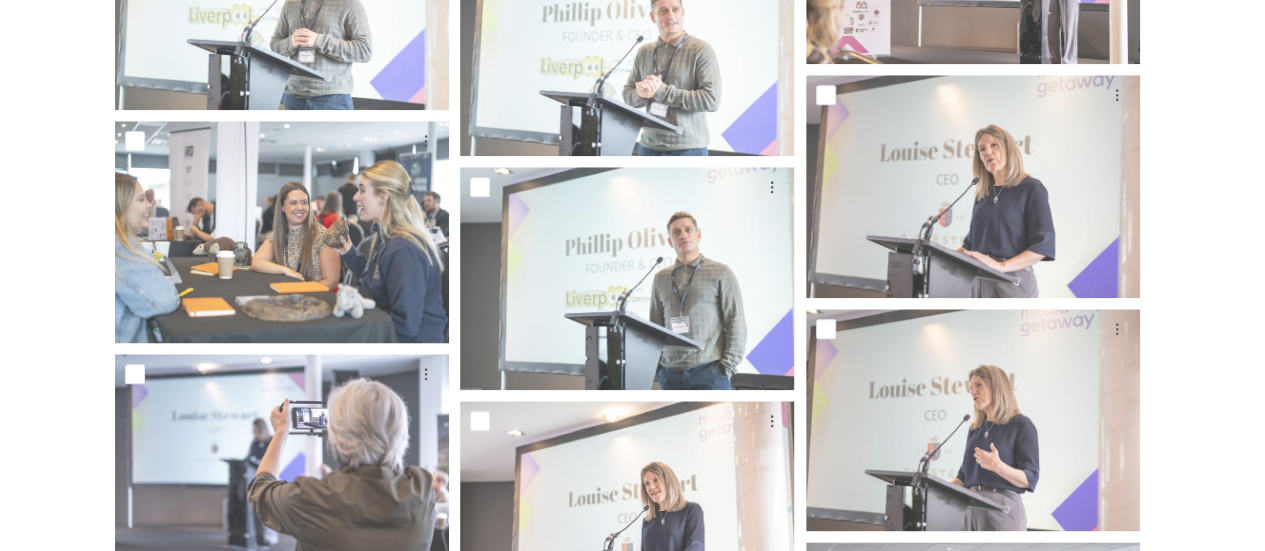 scroll, scrollTop: 8526, scrollLeft: 0, axis: vertical 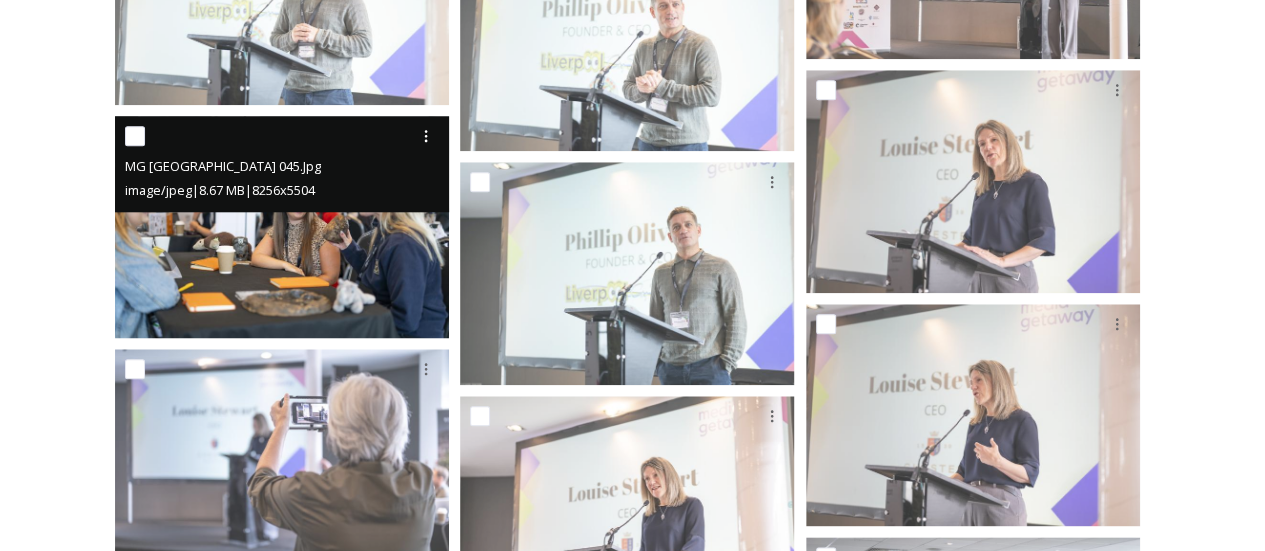 click at bounding box center (282, 227) 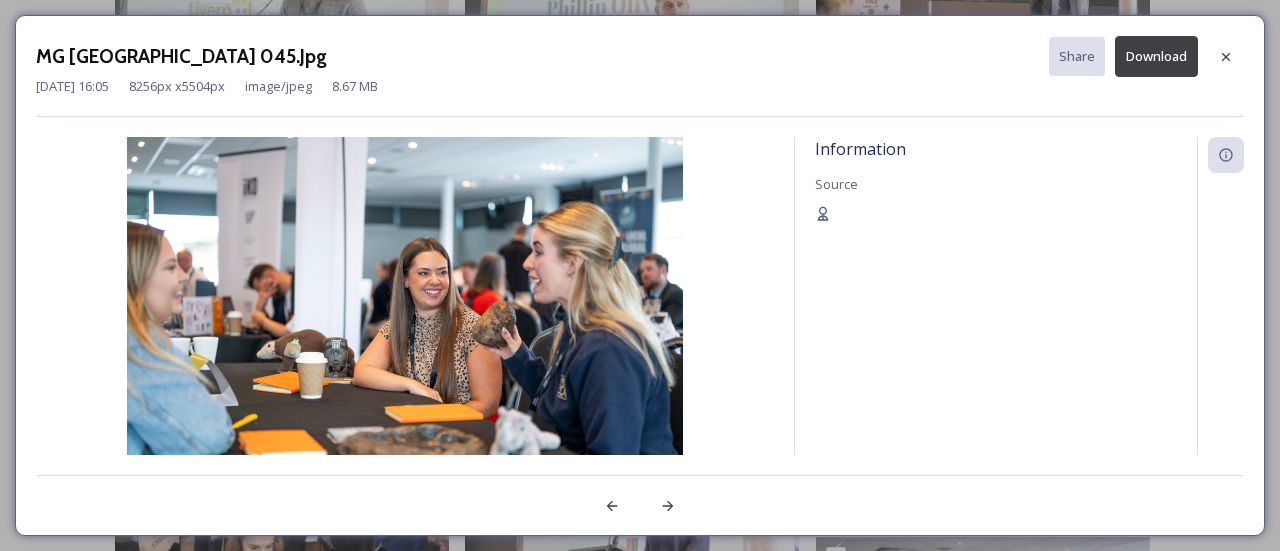 click on "MG [GEOGRAPHIC_DATA] 045.Jpg Share Download [DATE] 16:05 8256 px x  5504 px image/jpeg 8.67 MB Information Source" at bounding box center [640, 275] 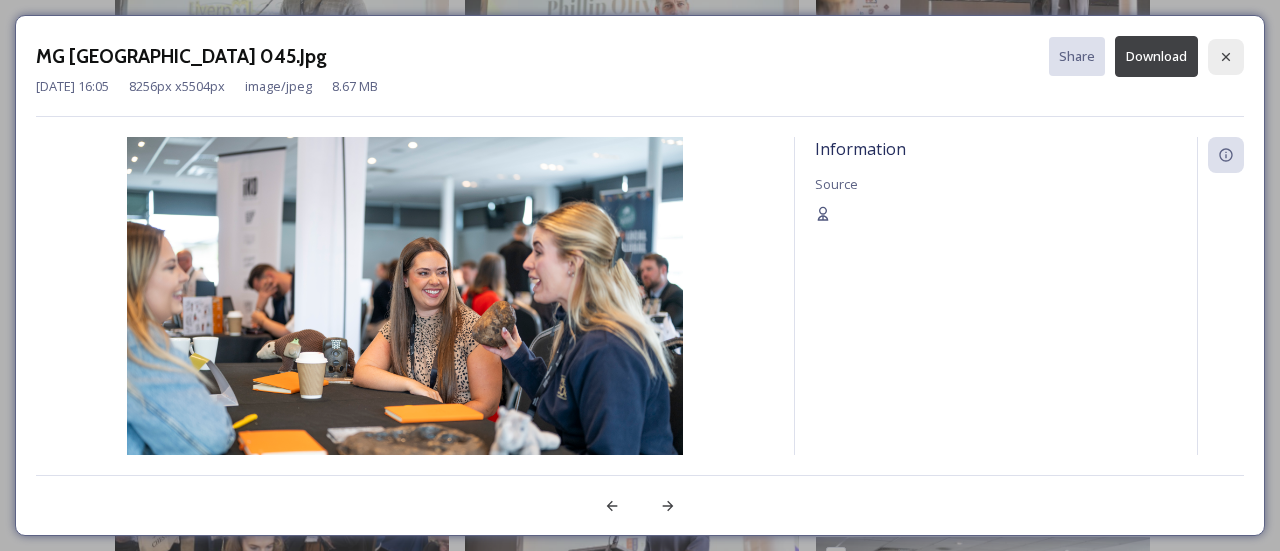click 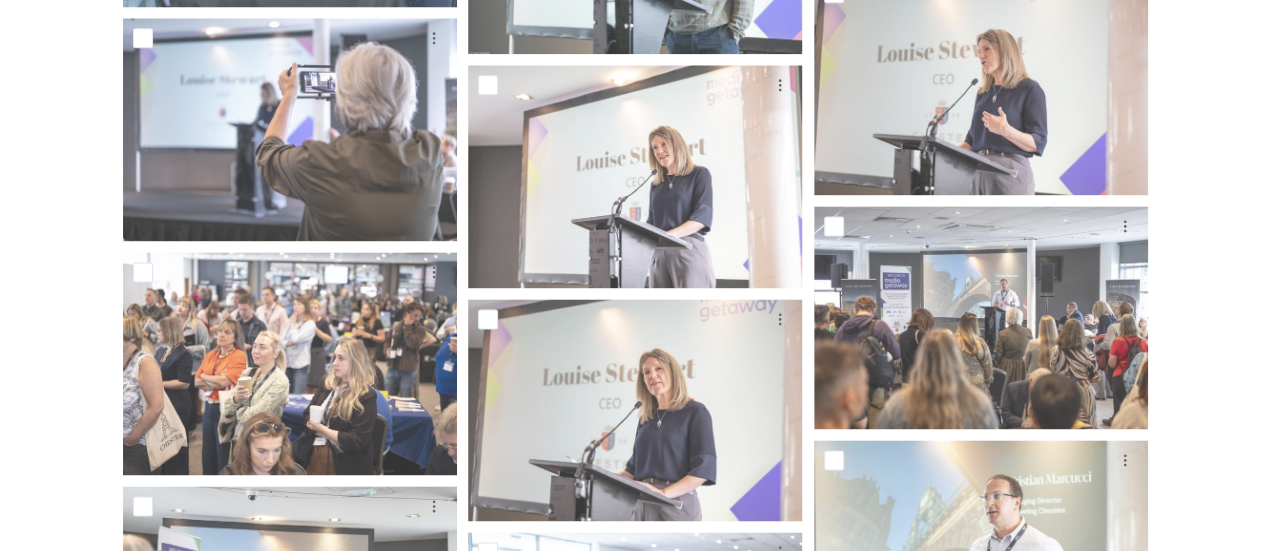 scroll, scrollTop: 8858, scrollLeft: 0, axis: vertical 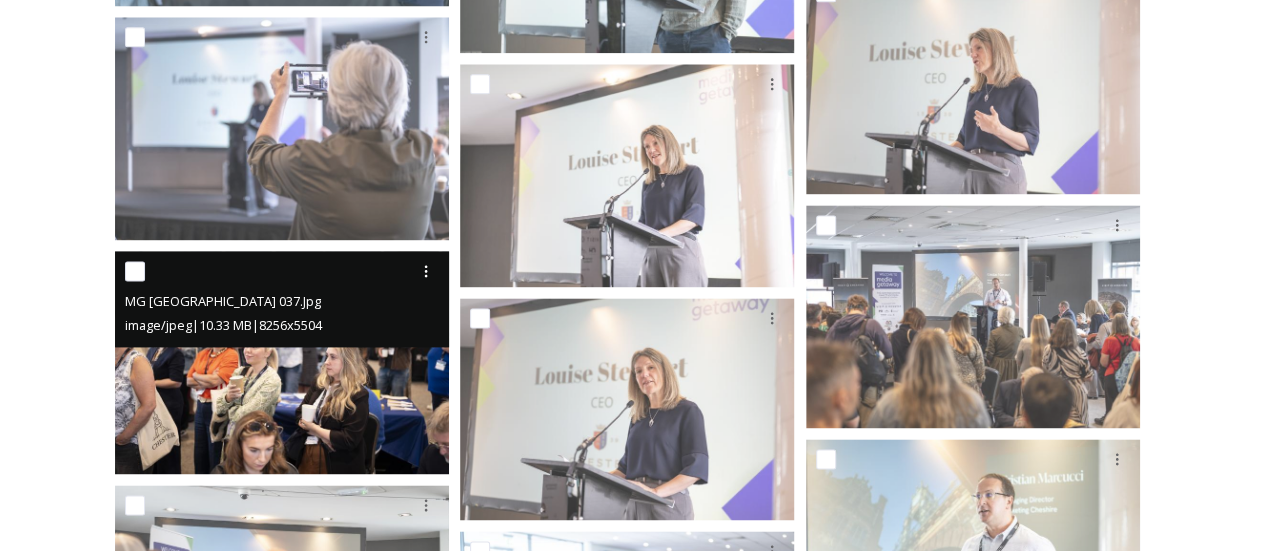 click on "image/jpeg  |  10.33 MB  |  8256  x  5504" at bounding box center (223, 325) 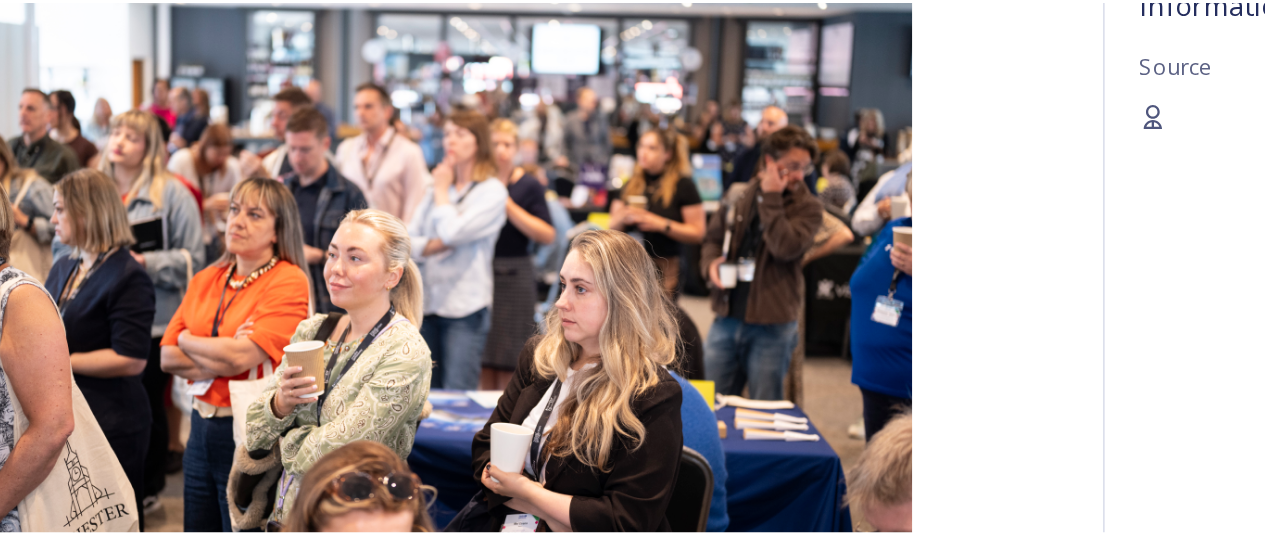 scroll, scrollTop: 8858, scrollLeft: 0, axis: vertical 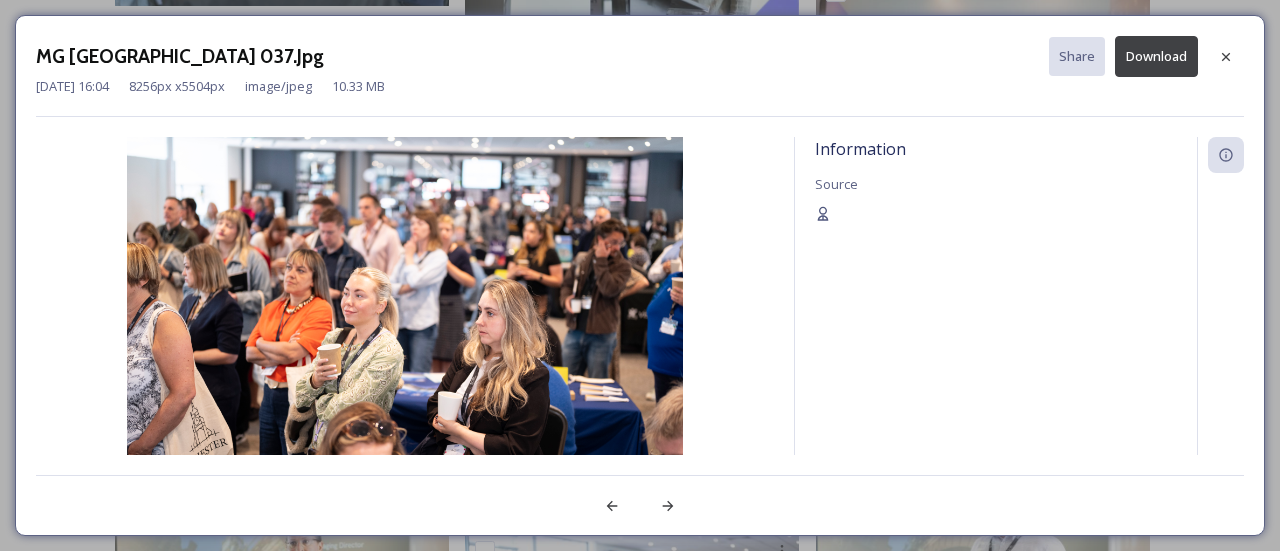 click on "MG [GEOGRAPHIC_DATA] 037.Jpg Share Download [DATE] 16:04 8256 px x  5504 px image/jpeg 10.33 MB Information Source" at bounding box center [640, 275] 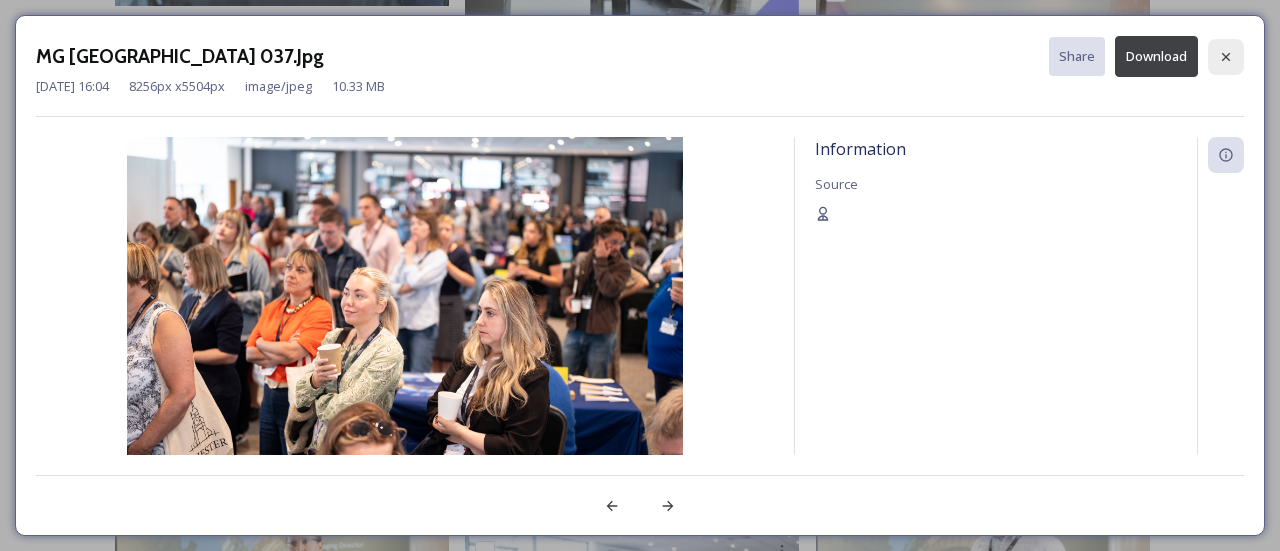 click 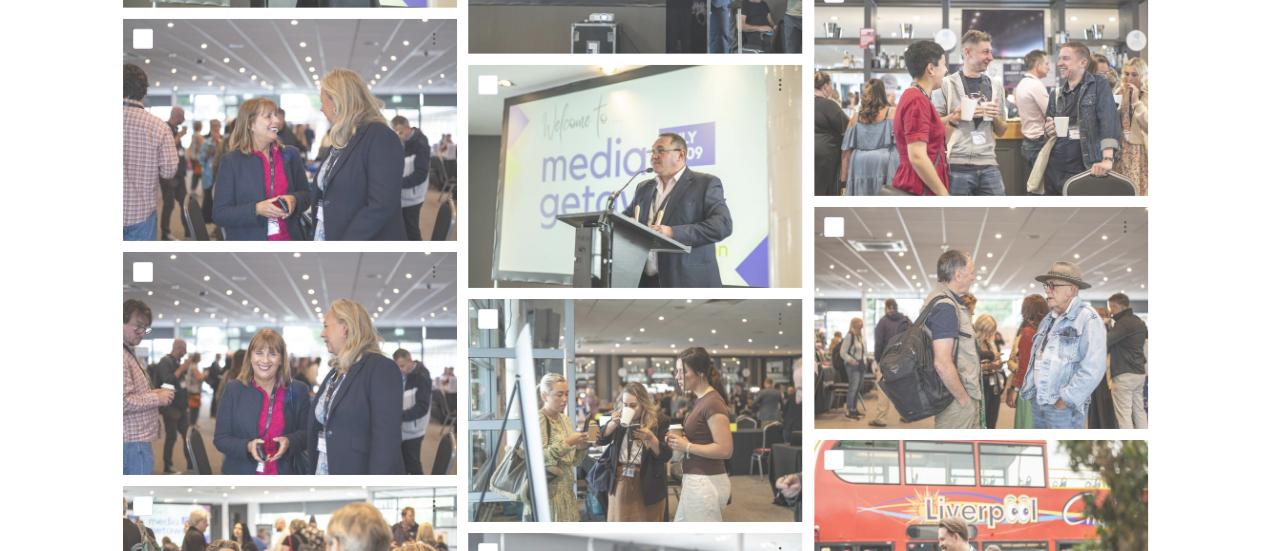 scroll, scrollTop: 10727, scrollLeft: 0, axis: vertical 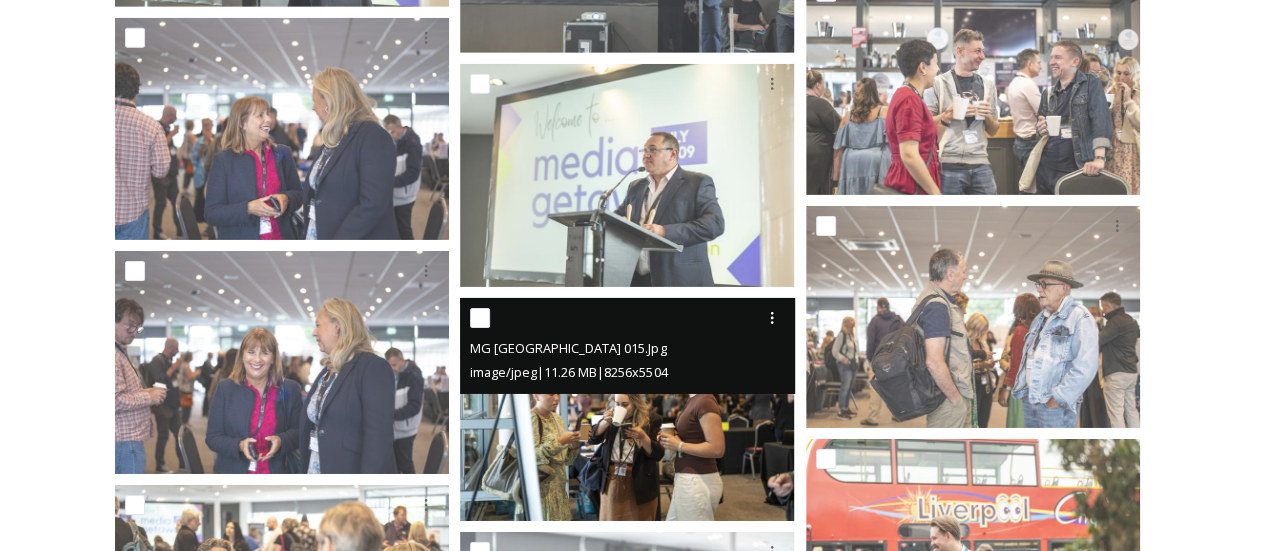 click at bounding box center [627, 409] 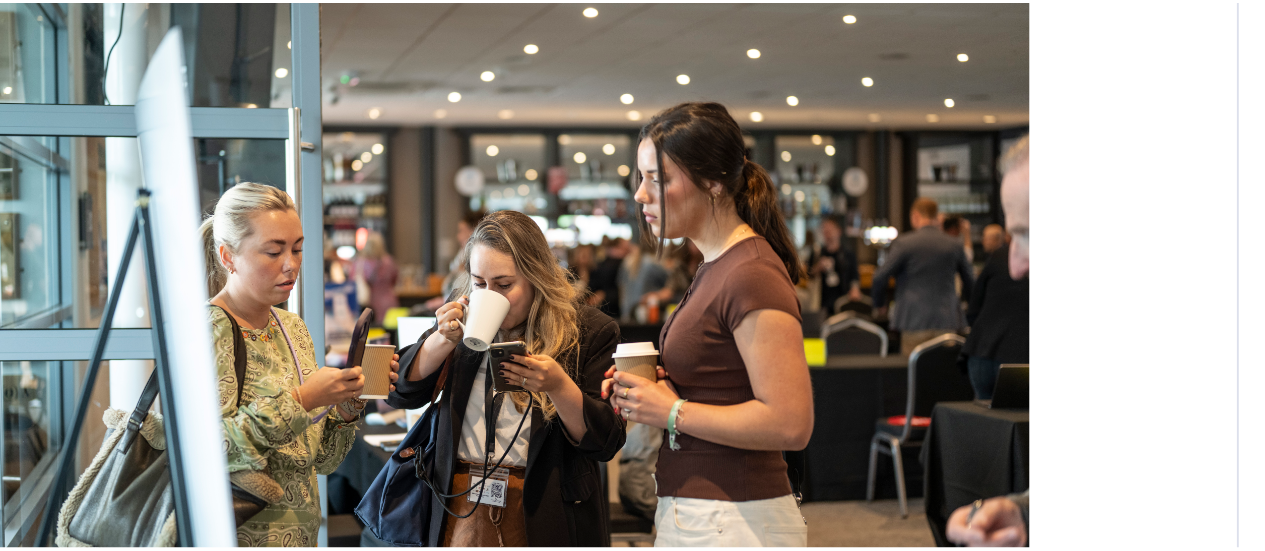 scroll, scrollTop: 10727, scrollLeft: 0, axis: vertical 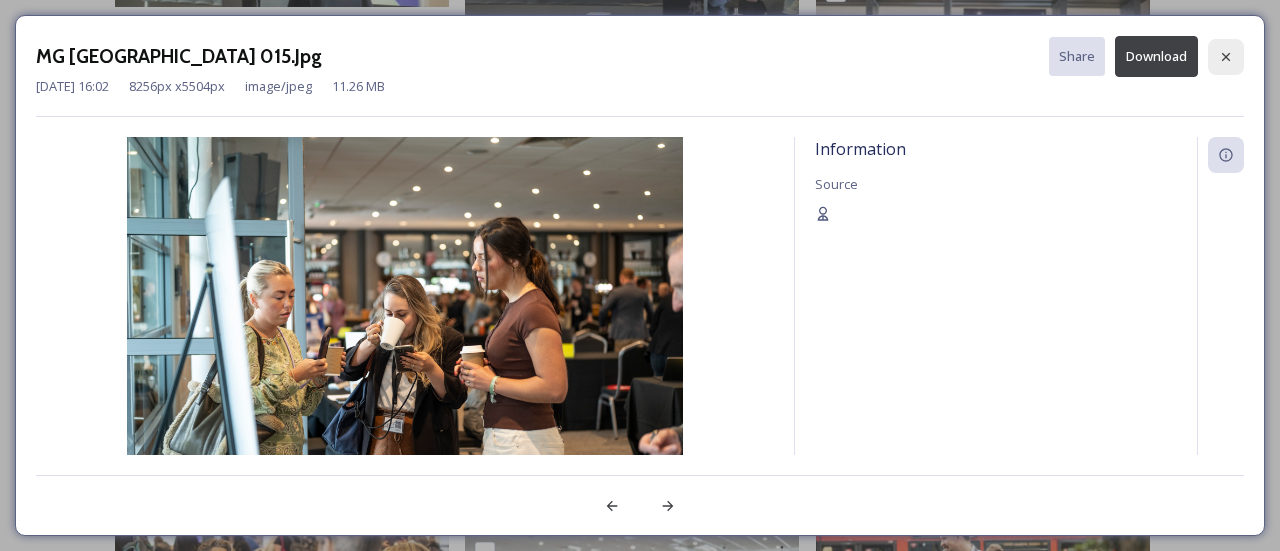 click 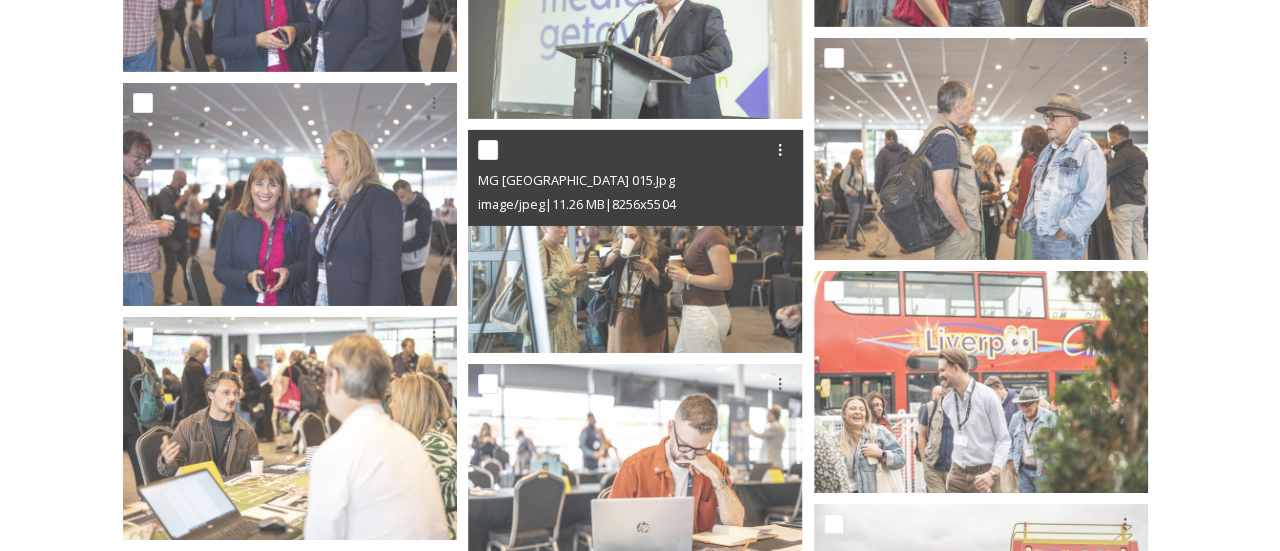scroll, scrollTop: 10896, scrollLeft: 0, axis: vertical 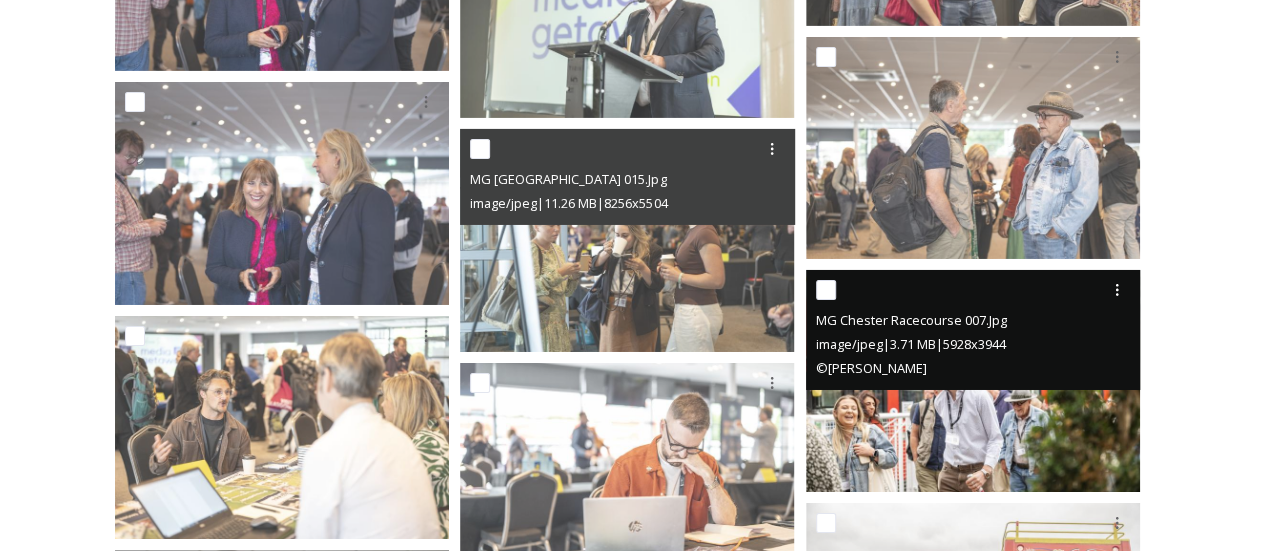 click at bounding box center [973, 381] 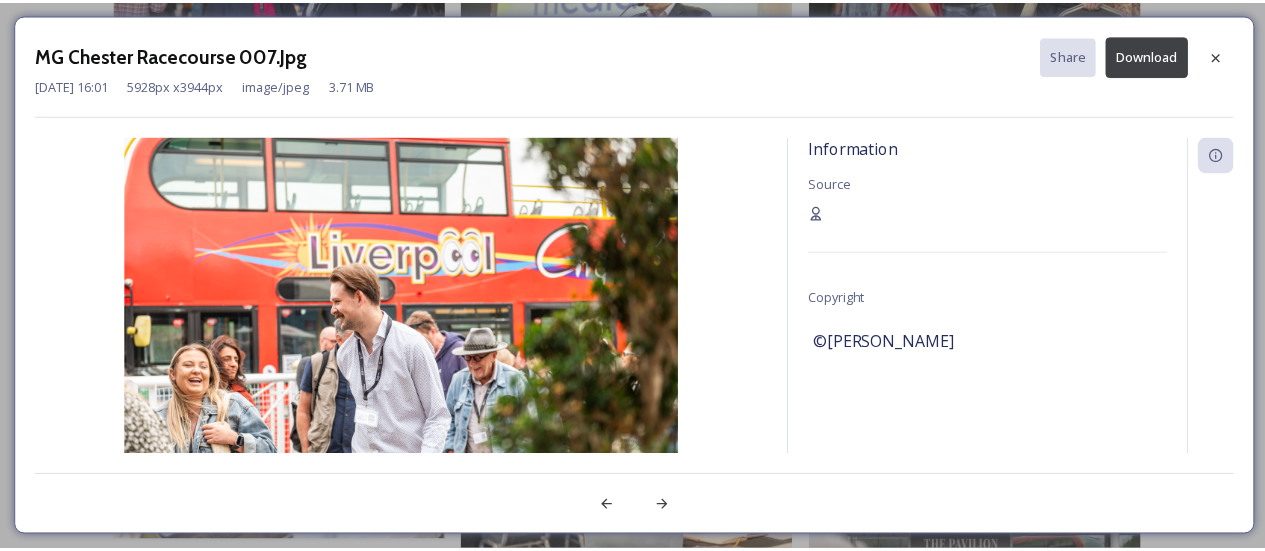 scroll, scrollTop: 10894, scrollLeft: 0, axis: vertical 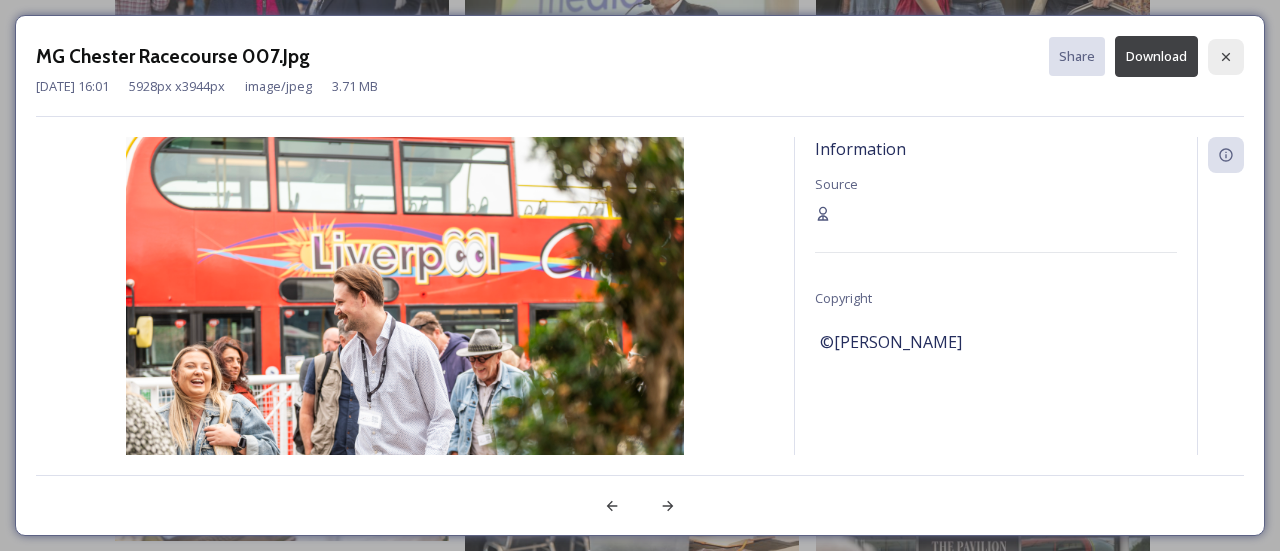 click at bounding box center (1226, 57) 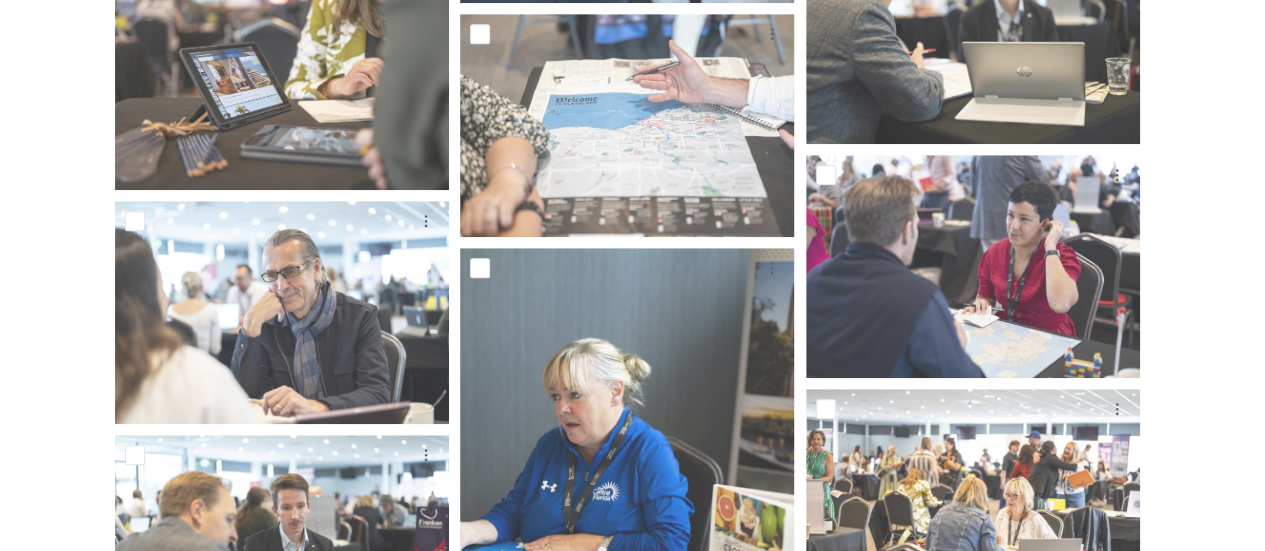 scroll, scrollTop: 4424, scrollLeft: 0, axis: vertical 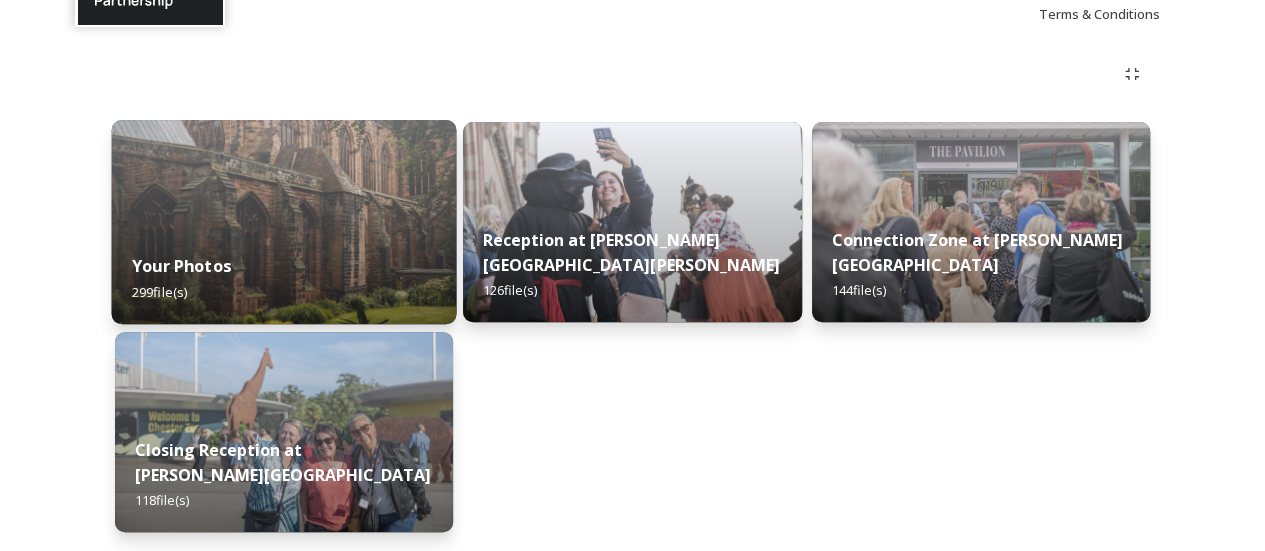 click on "Your Photos 299  file(s)" at bounding box center (284, 278) 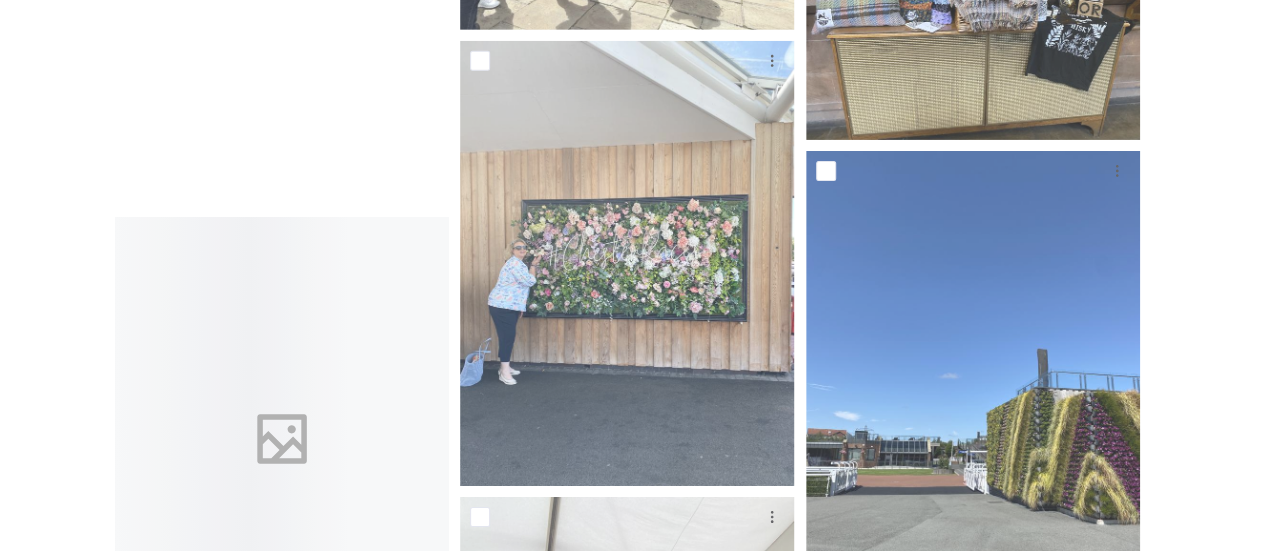 scroll, scrollTop: 29954, scrollLeft: 0, axis: vertical 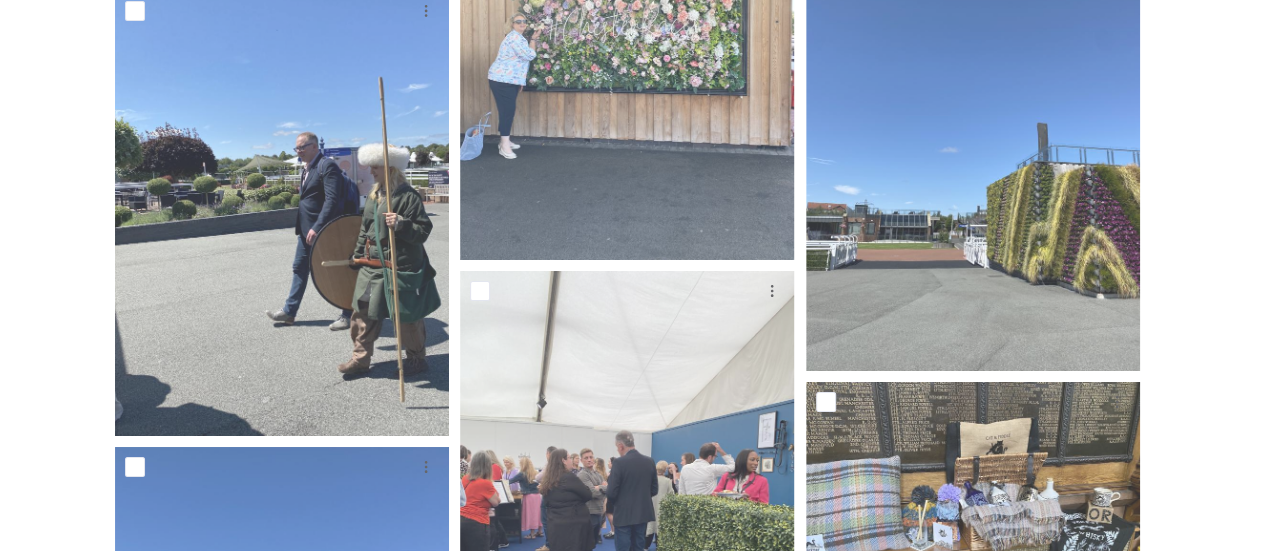 click at bounding box center [282, -317] 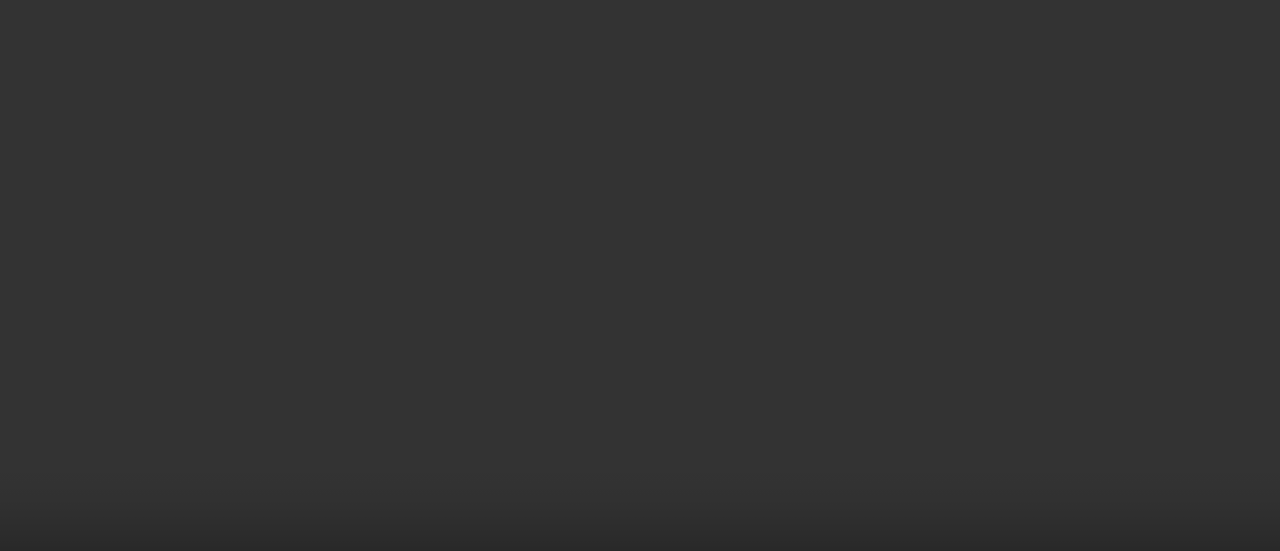 scroll, scrollTop: 29414, scrollLeft: 0, axis: vertical 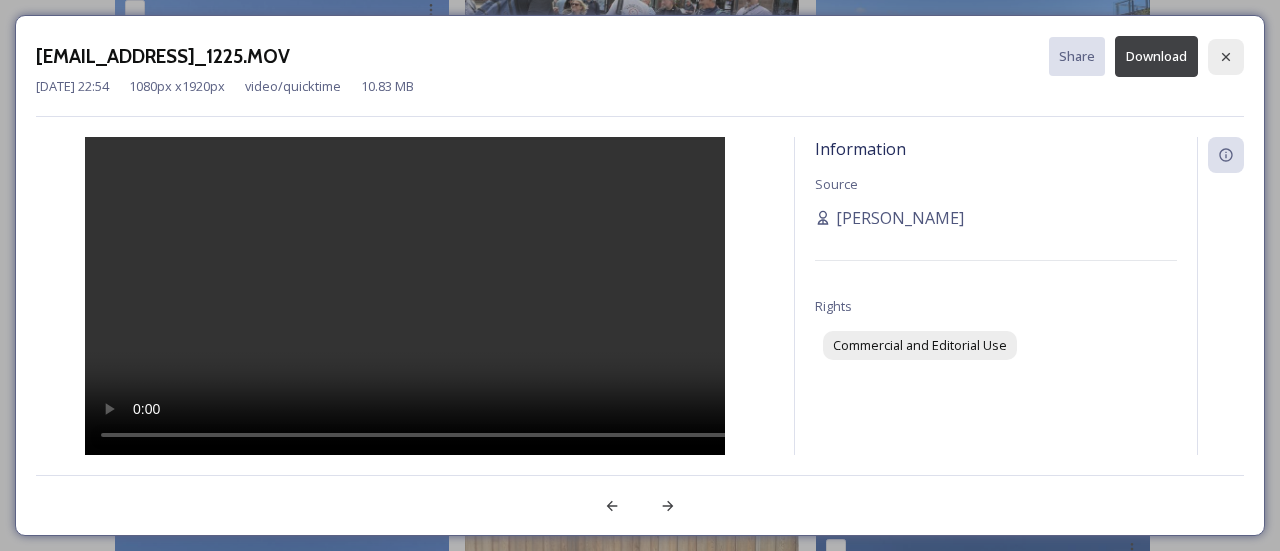 click at bounding box center (1226, 57) 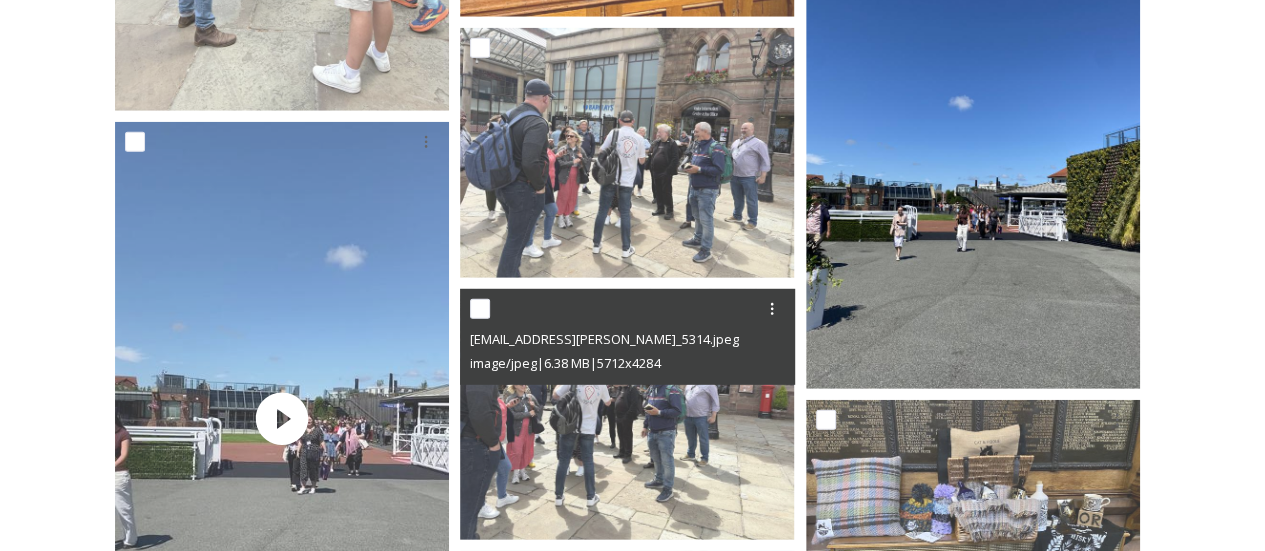 scroll, scrollTop: 29281, scrollLeft: 0, axis: vertical 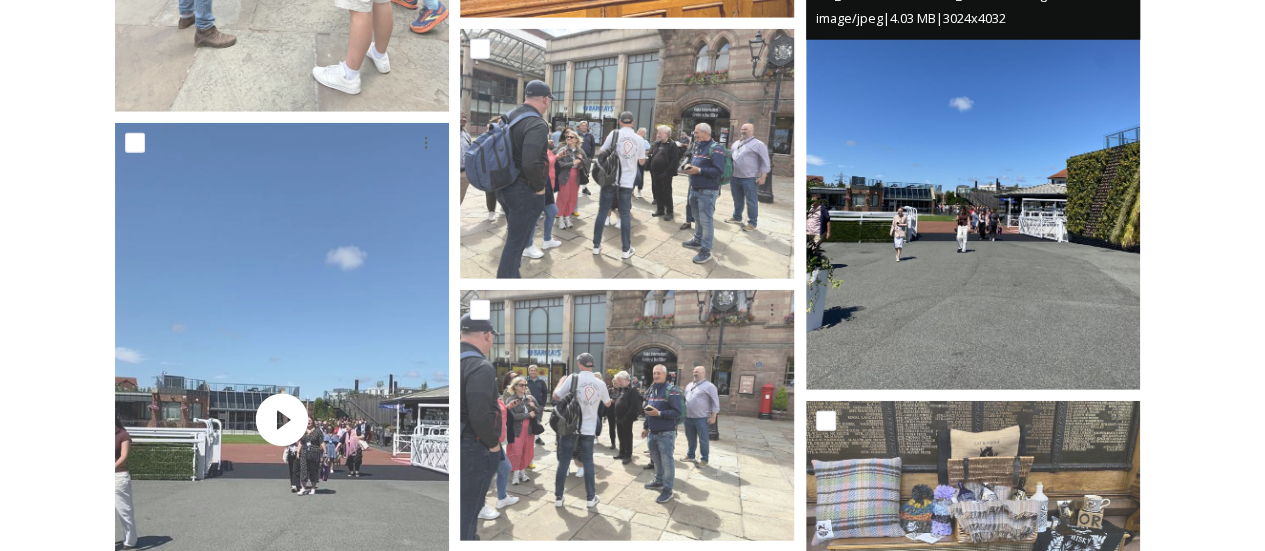 click at bounding box center (973, 167) 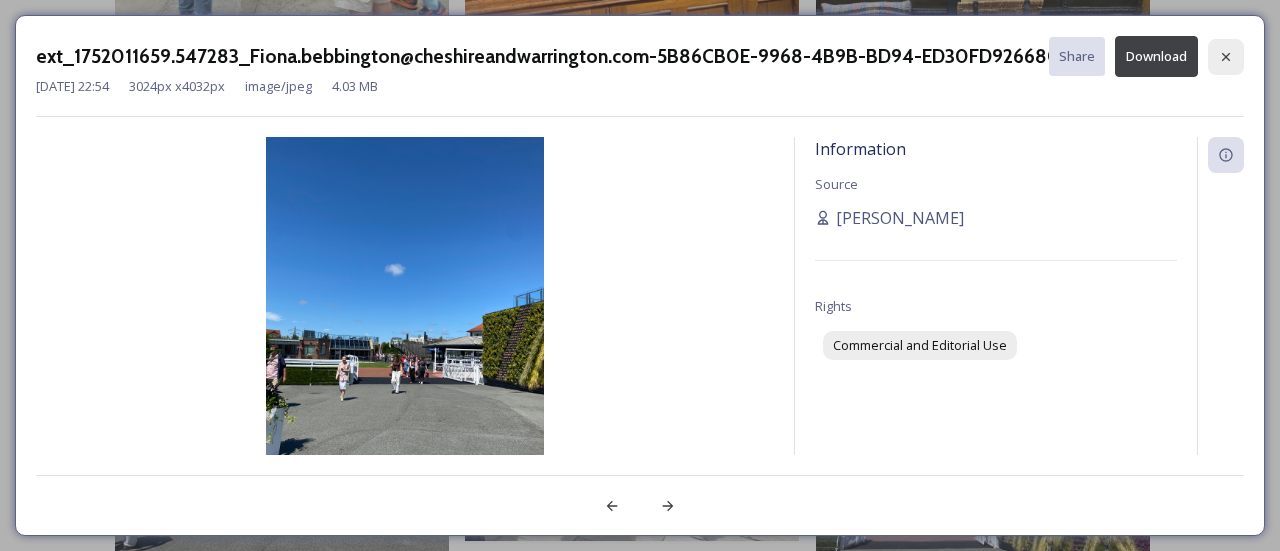 click 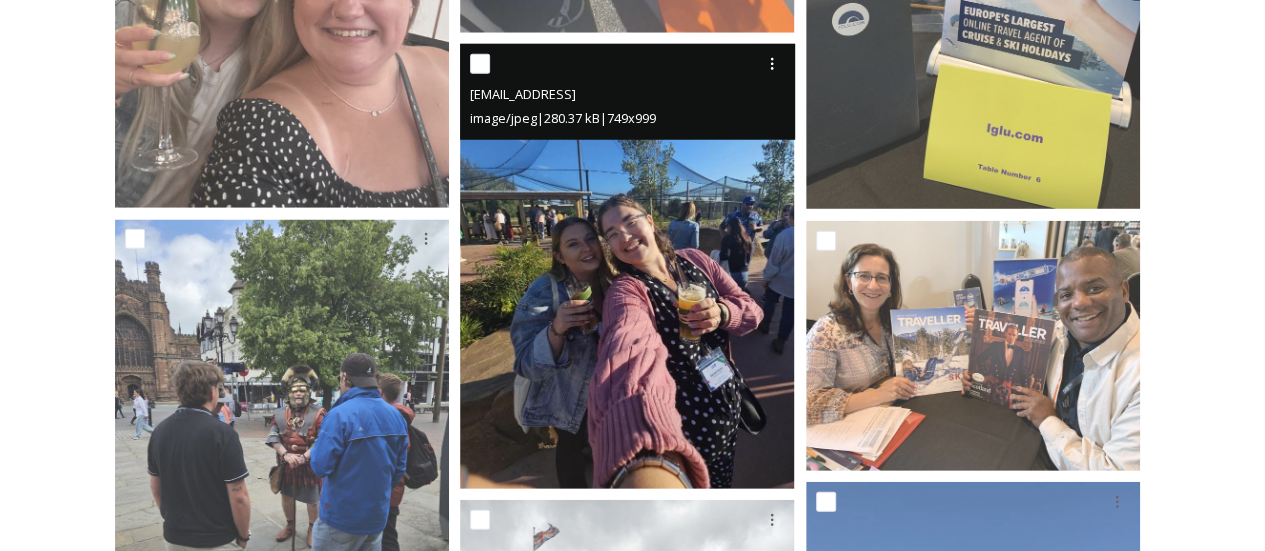 scroll, scrollTop: 33003, scrollLeft: 0, axis: vertical 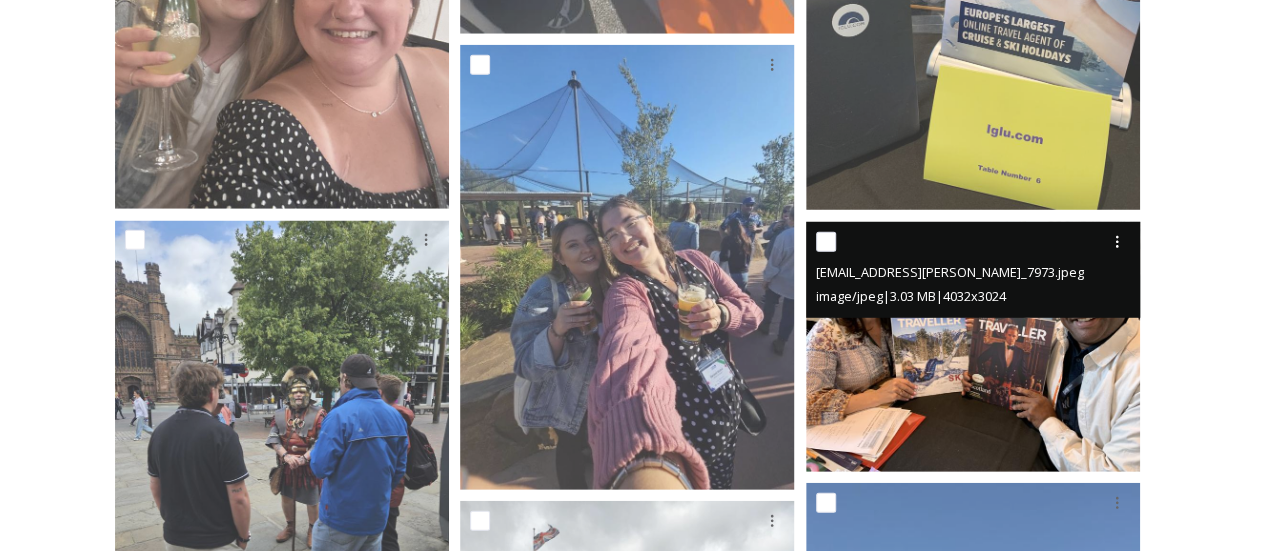 click at bounding box center [973, 347] 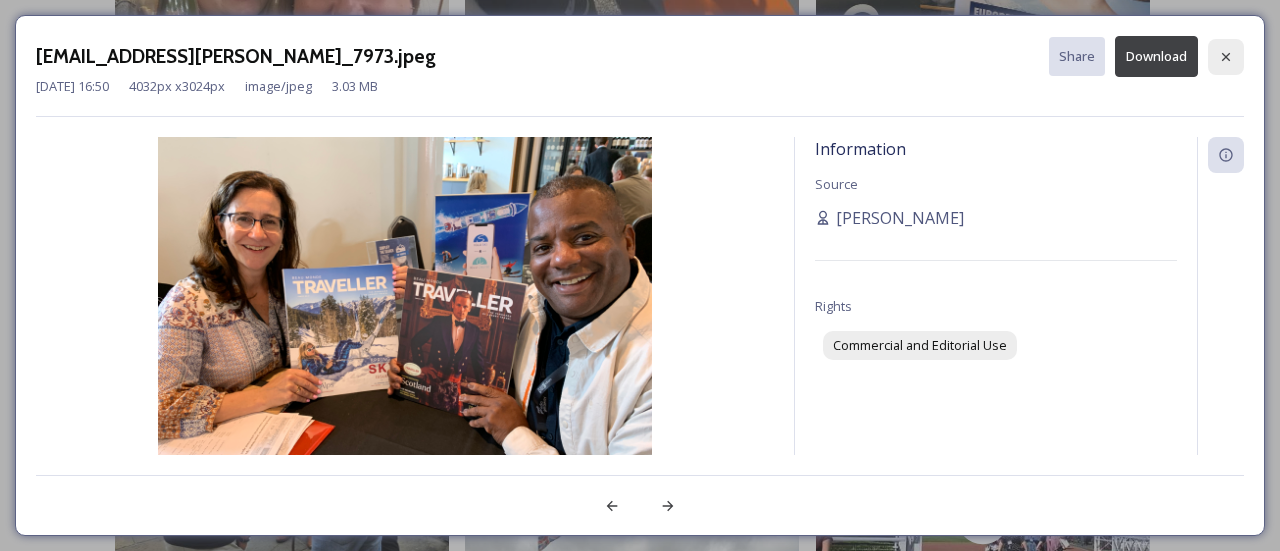 click at bounding box center [1226, 57] 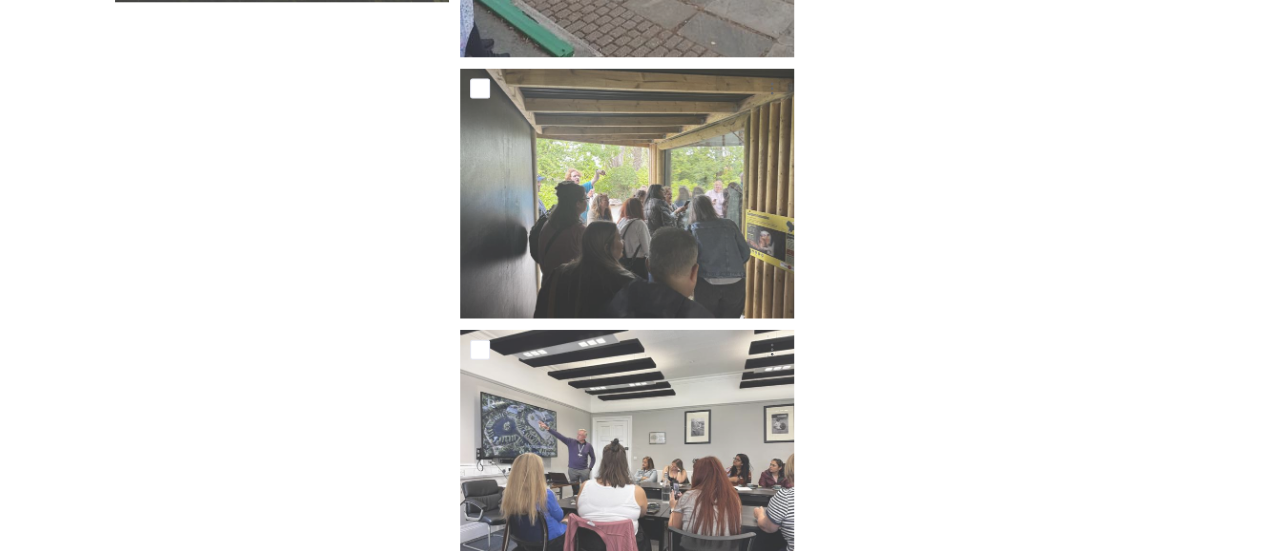 scroll, scrollTop: 40407, scrollLeft: 0, axis: vertical 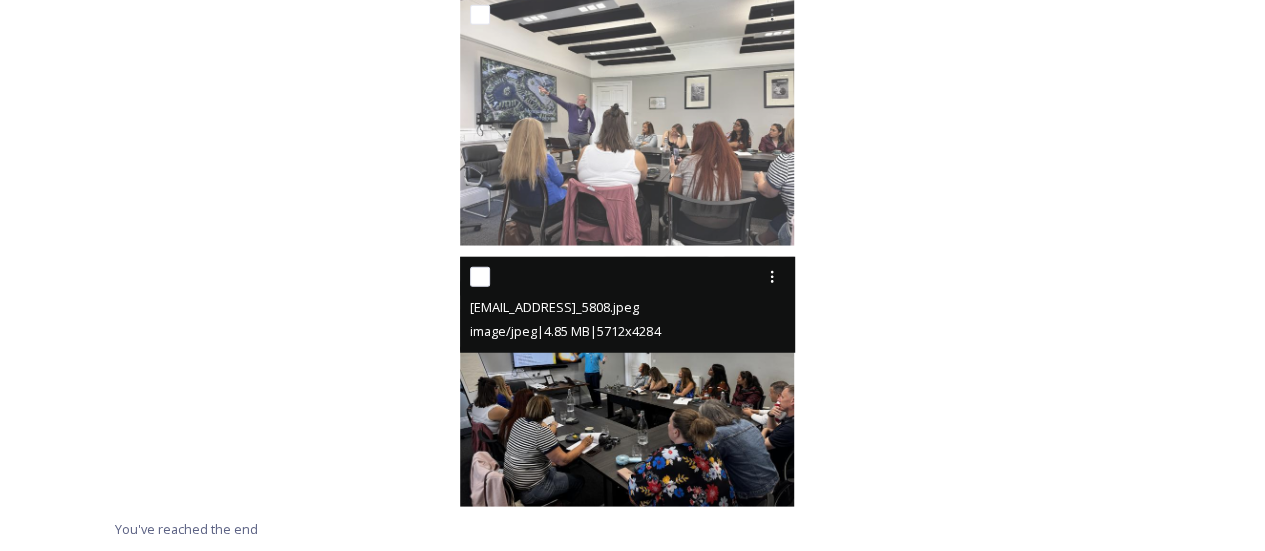click at bounding box center (627, 382) 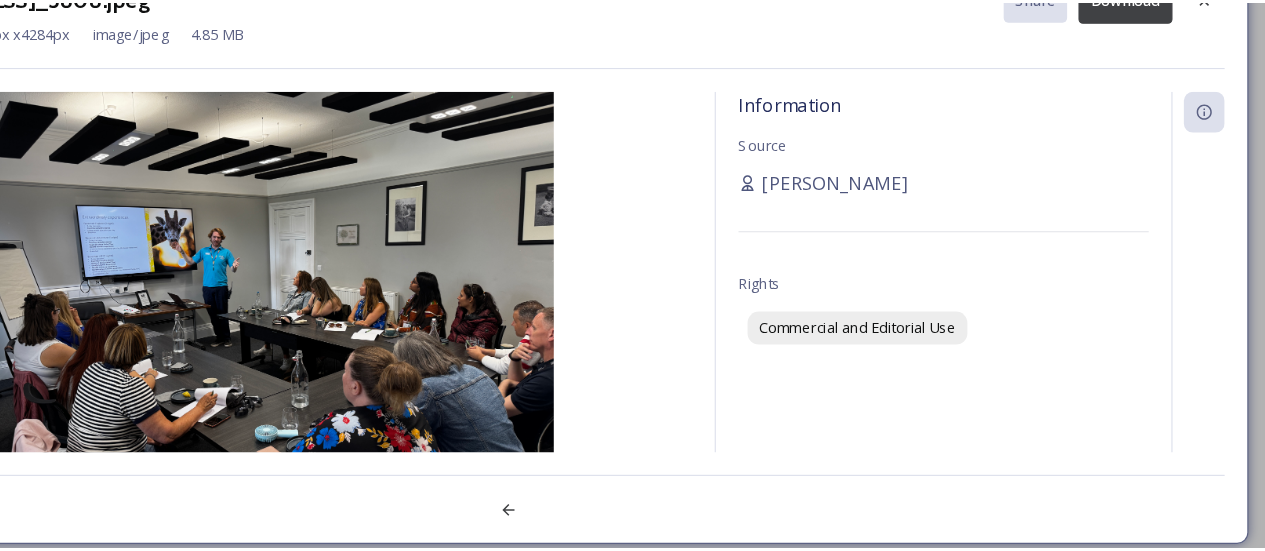 scroll, scrollTop: 40145, scrollLeft: 0, axis: vertical 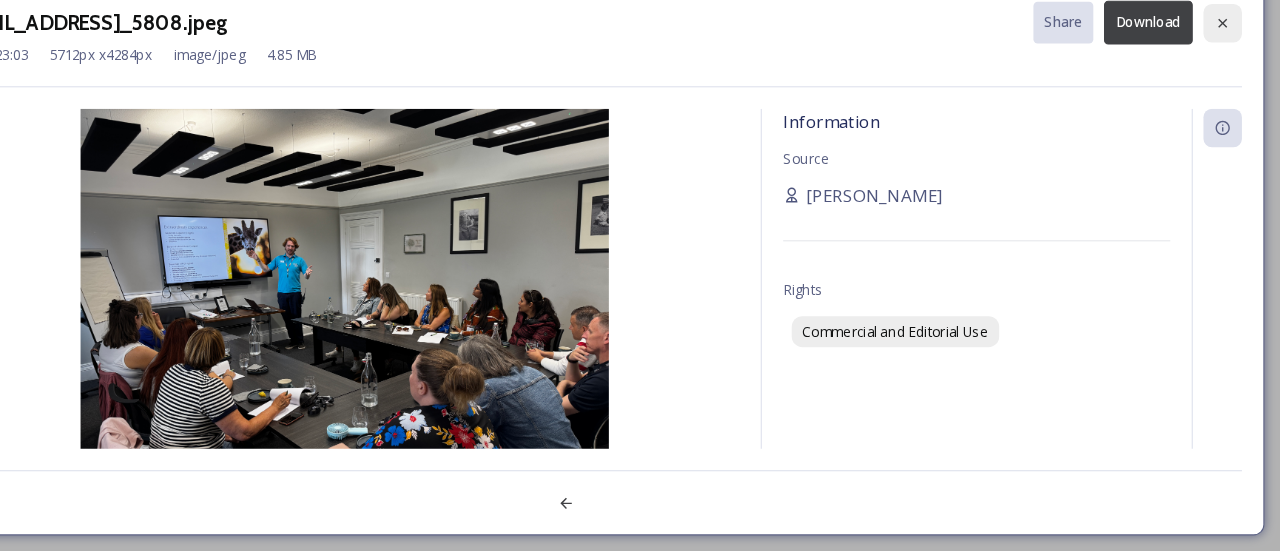 click 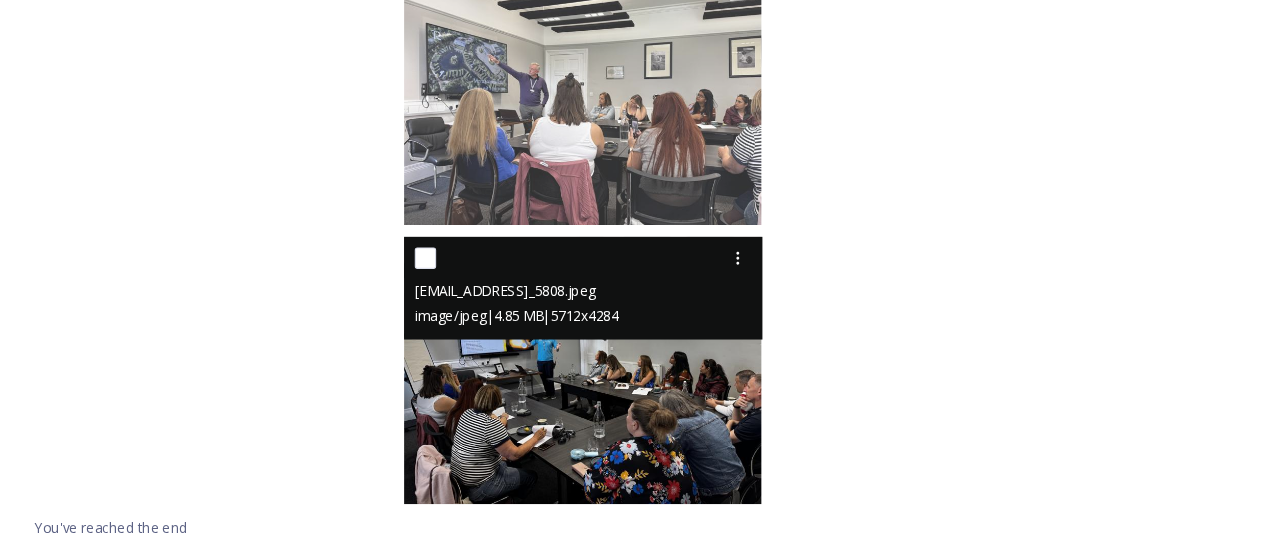 click at bounding box center [627, 382] 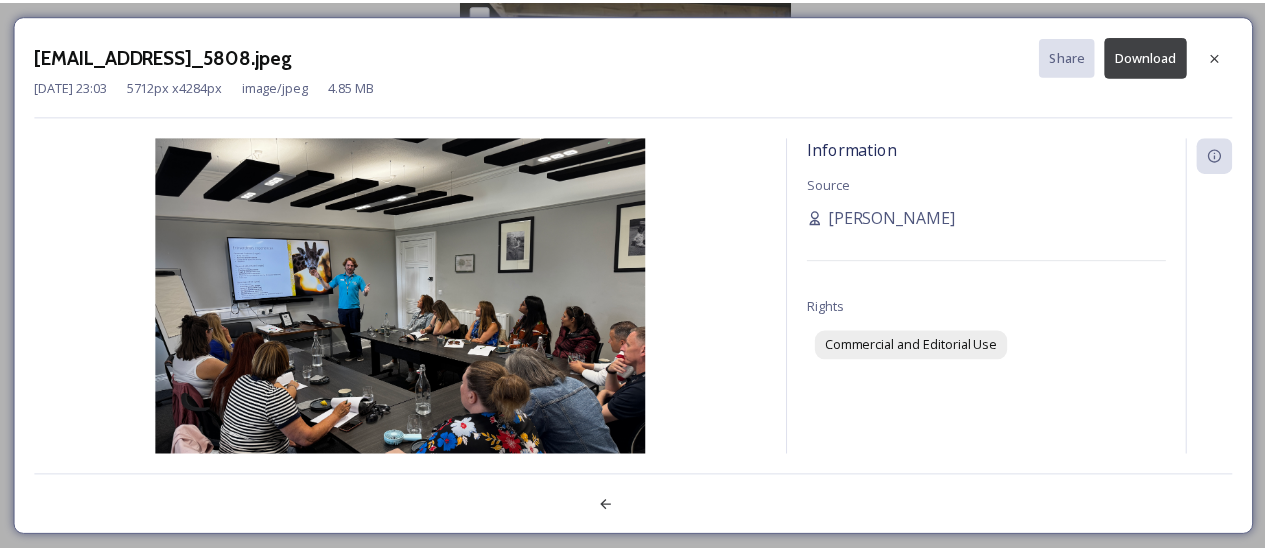 scroll, scrollTop: 40146, scrollLeft: 0, axis: vertical 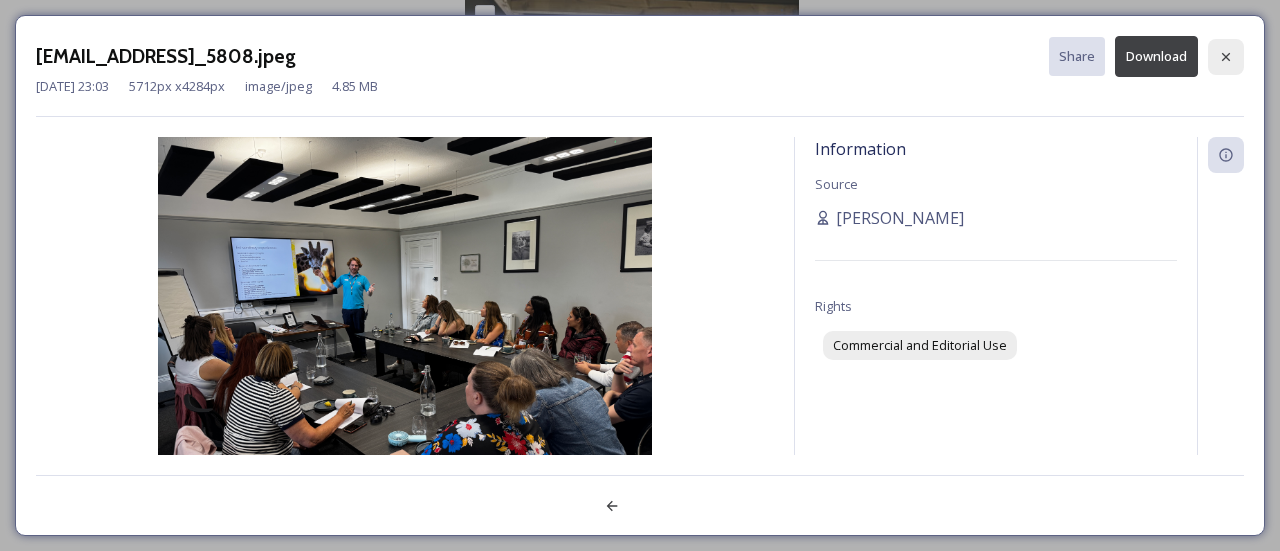 click 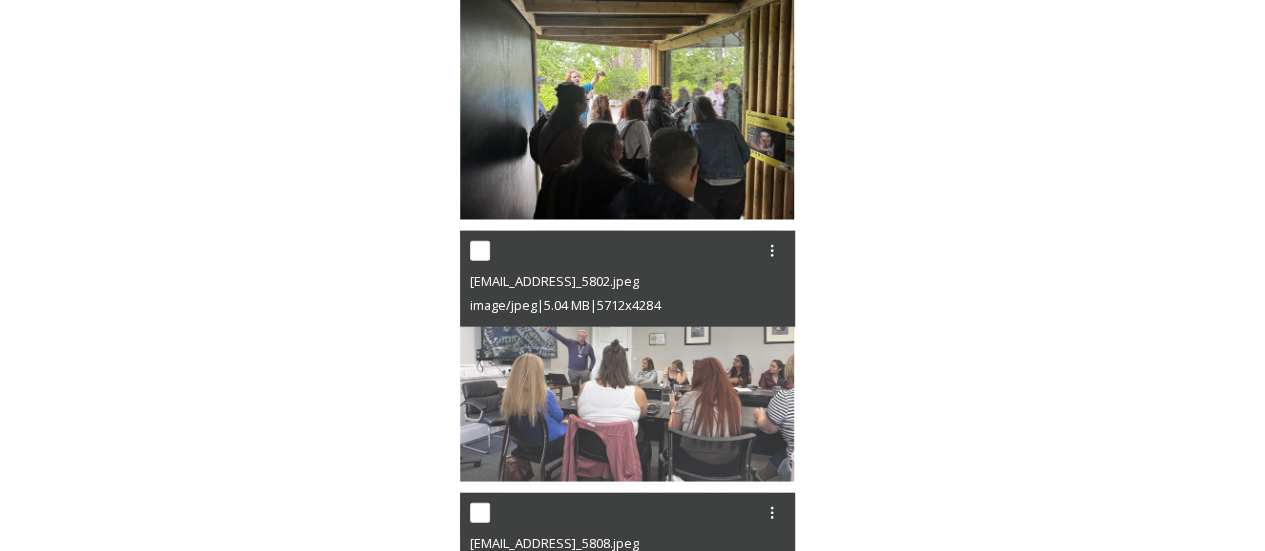 scroll, scrollTop: 40150, scrollLeft: 0, axis: vertical 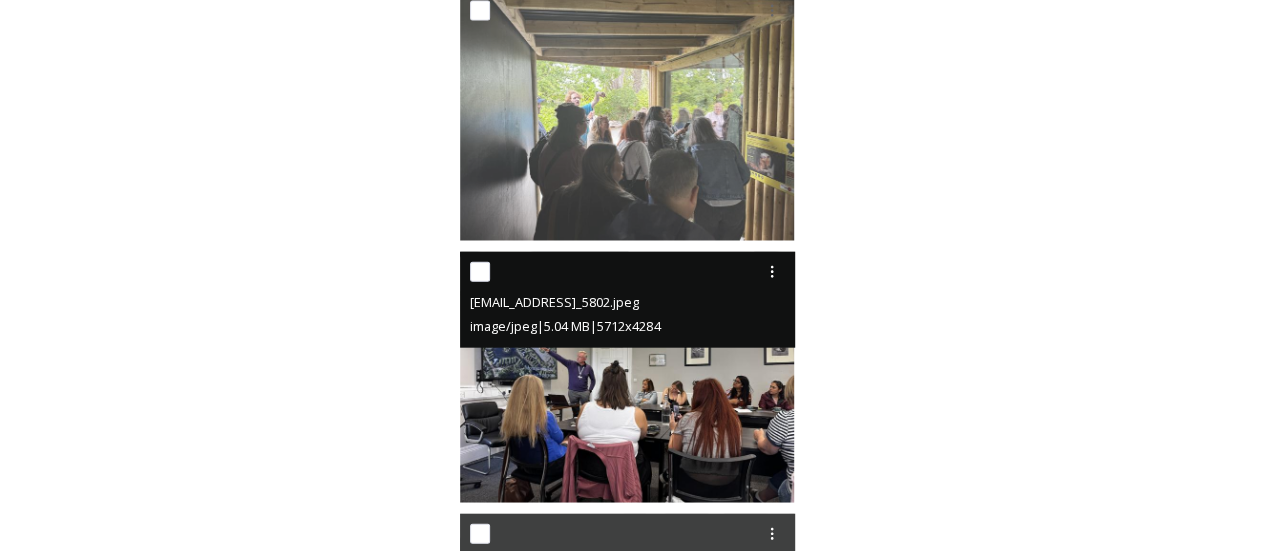 click on "image/jpeg  |  5.04 MB  |  5712  x  4284" at bounding box center (565, 326) 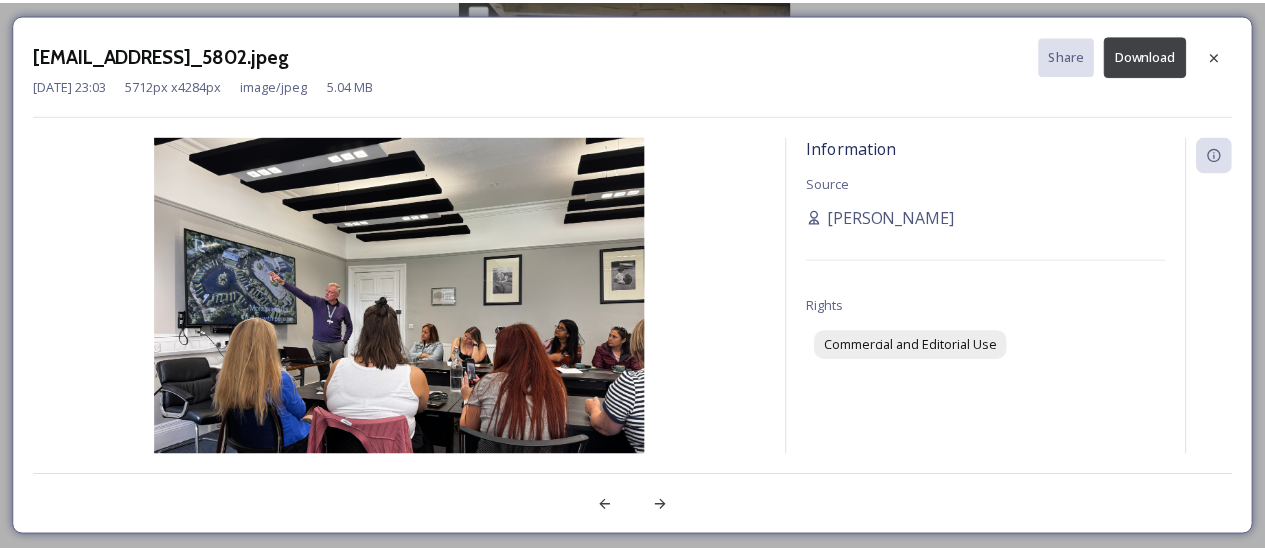 scroll, scrollTop: 40146, scrollLeft: 0, axis: vertical 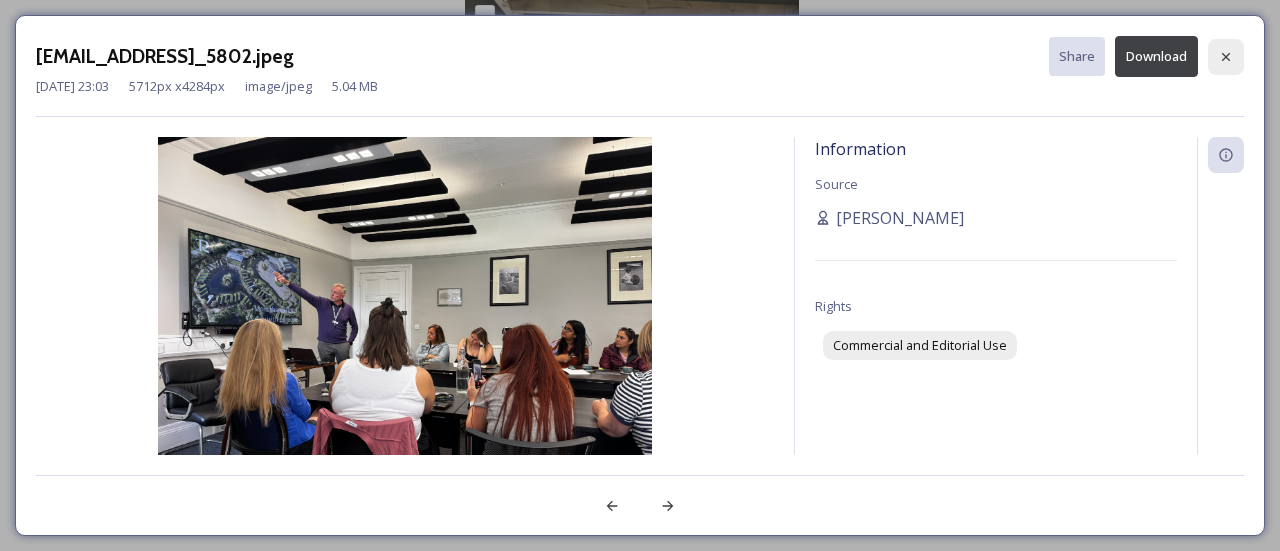 click 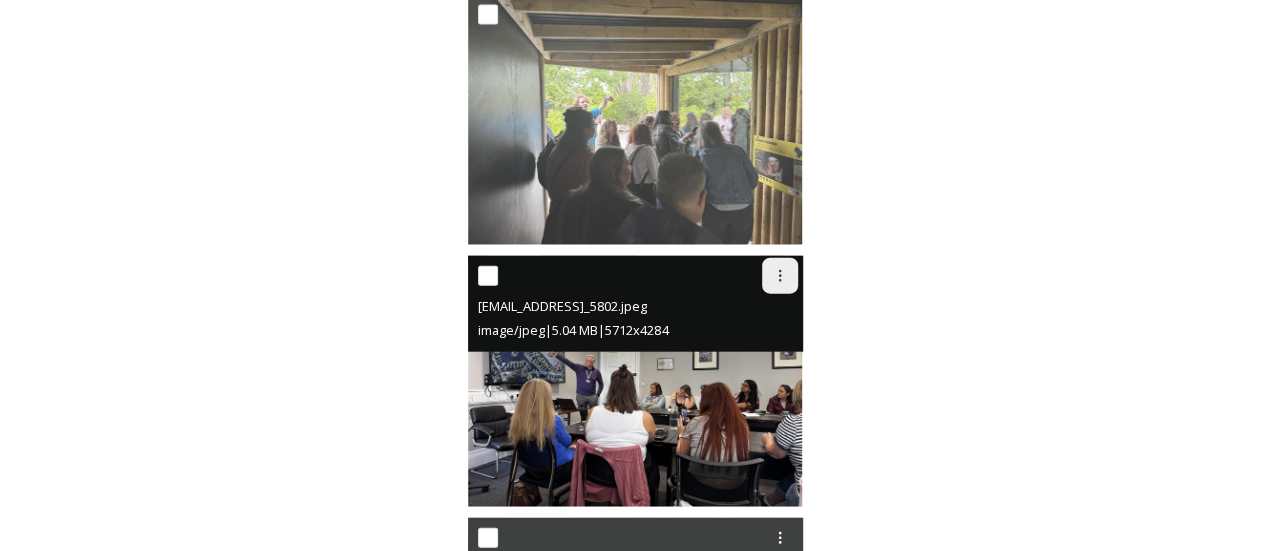 scroll, scrollTop: 39870, scrollLeft: 0, axis: vertical 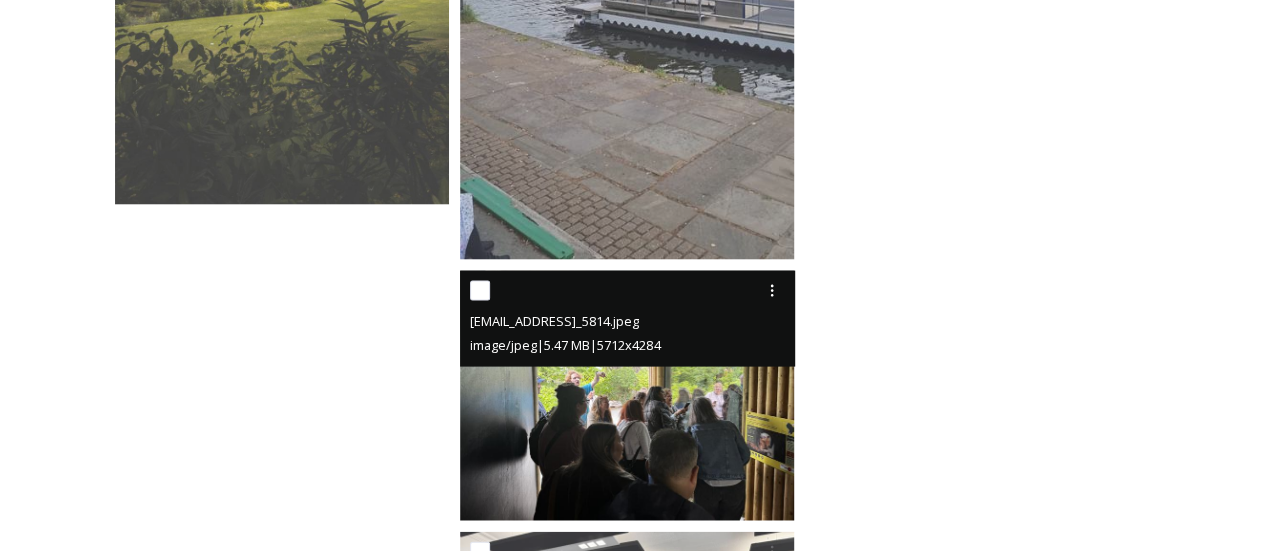drag, startPoint x: 603, startPoint y: 395, endPoint x: 518, endPoint y: 437, distance: 94.81033 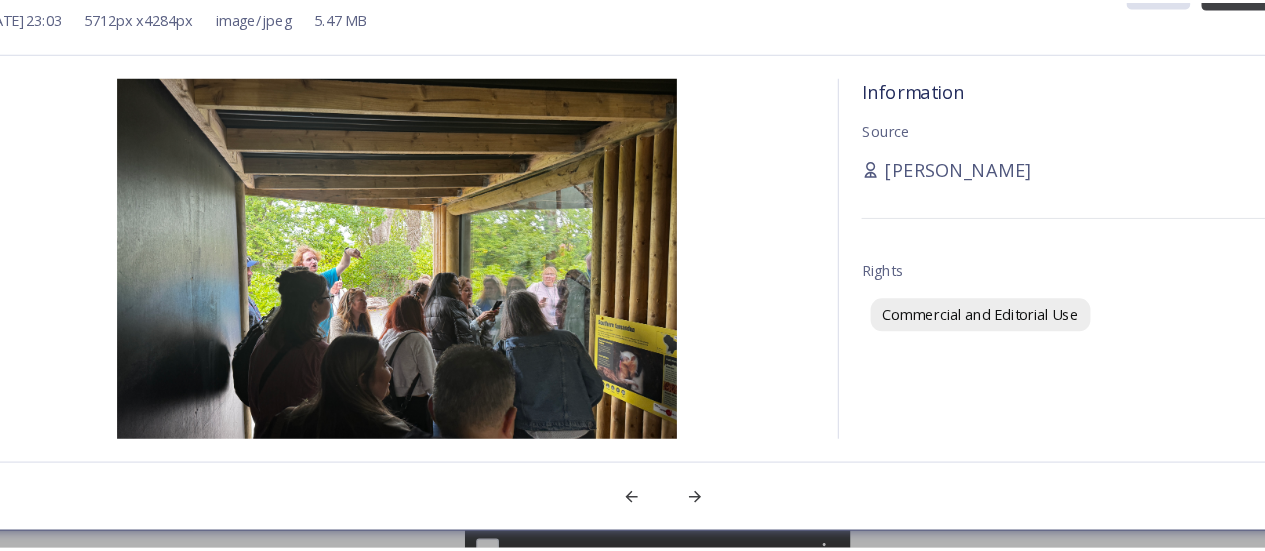 scroll, scrollTop: 39869, scrollLeft: 0, axis: vertical 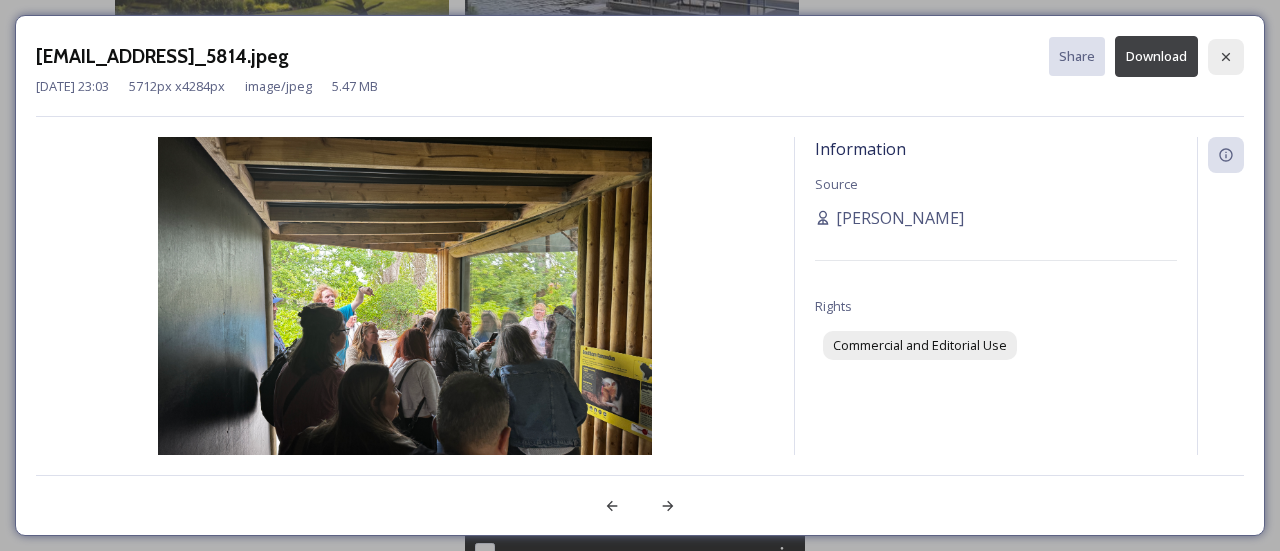click 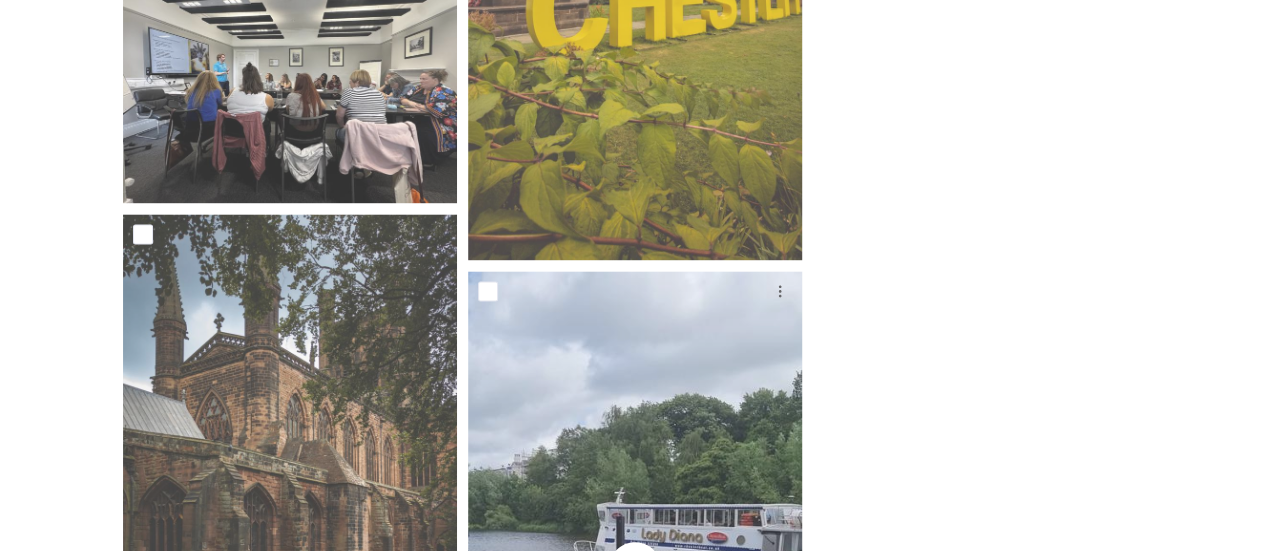 scroll, scrollTop: 39378, scrollLeft: 0, axis: vertical 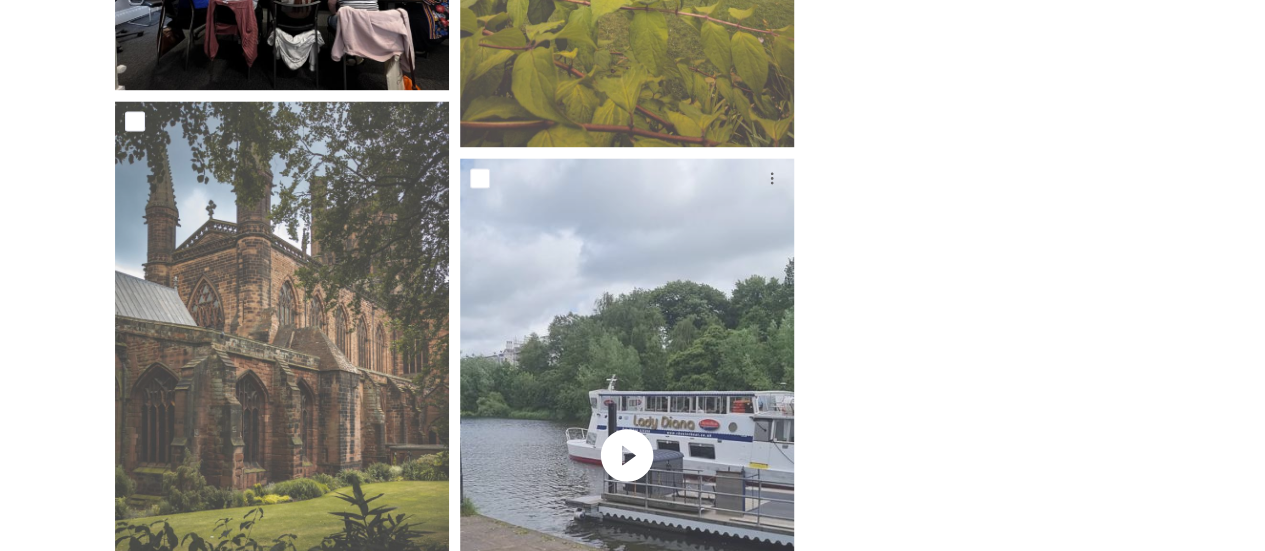 click at bounding box center (282, -35) 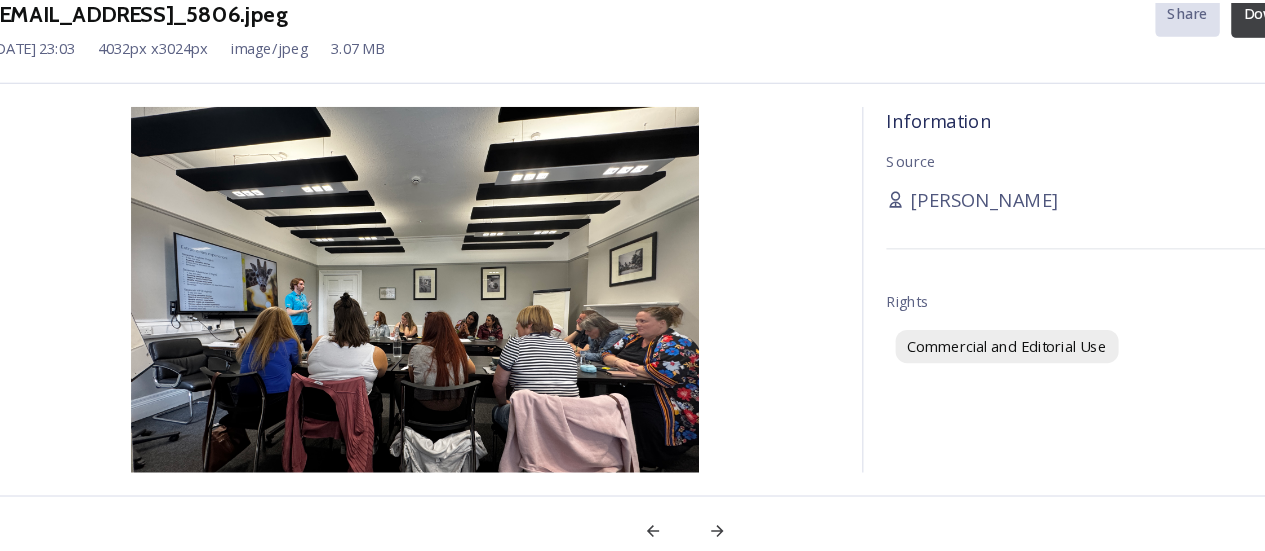 scroll, scrollTop: 39378, scrollLeft: 0, axis: vertical 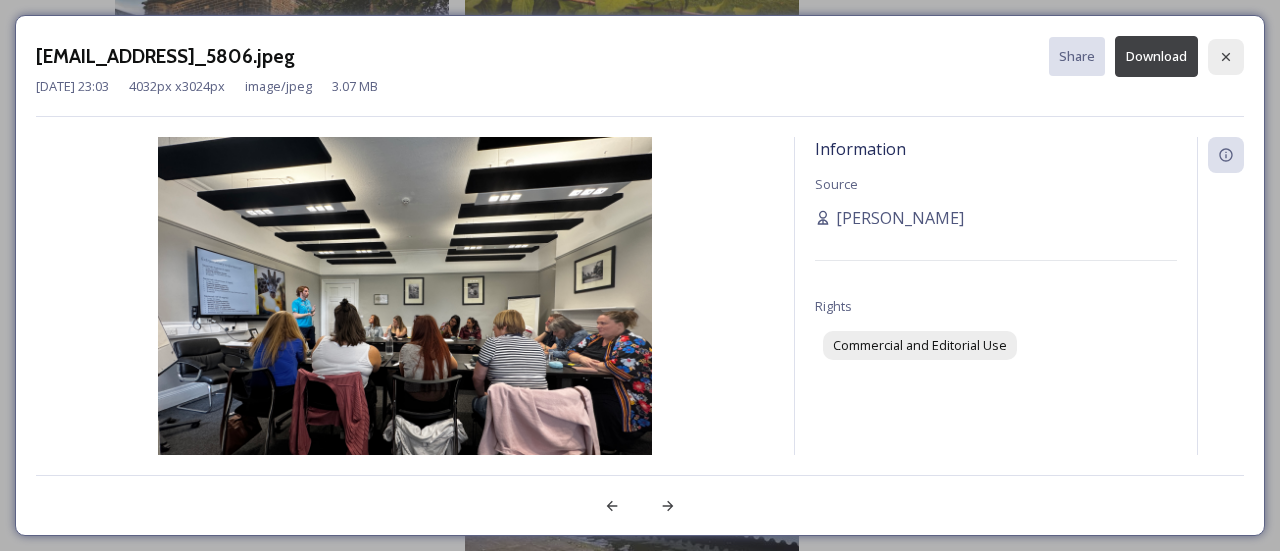 click 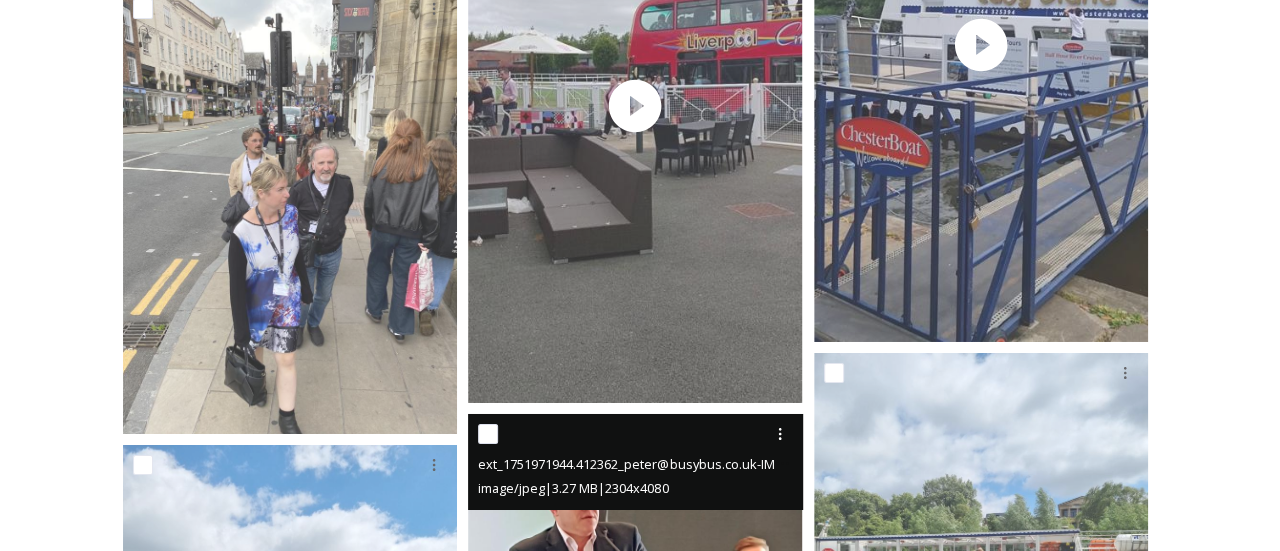 scroll, scrollTop: 37447, scrollLeft: 0, axis: vertical 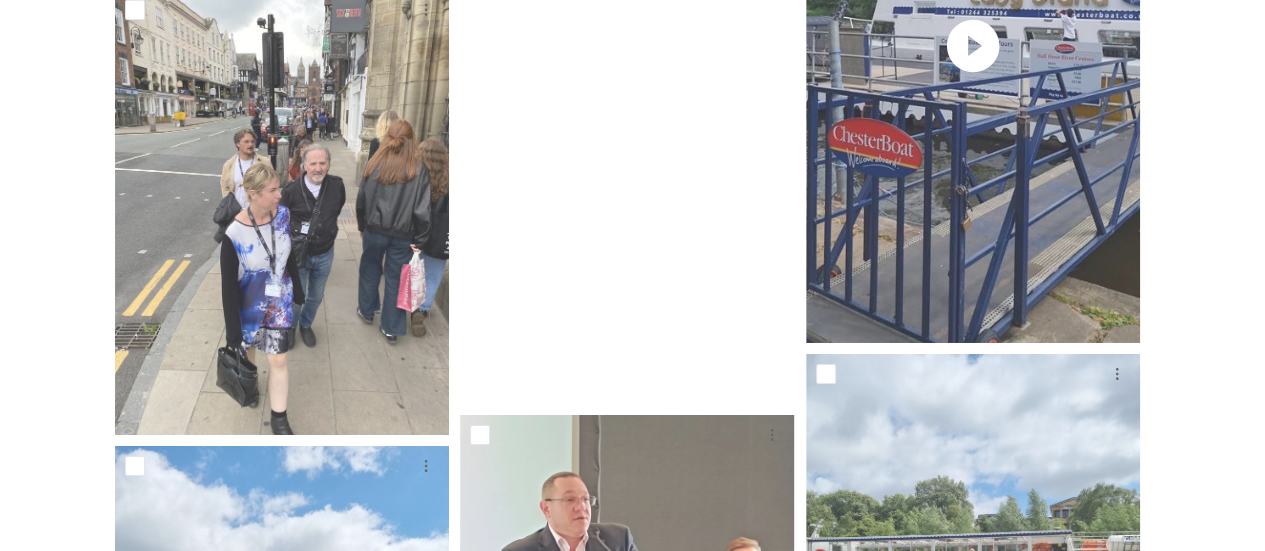 click at bounding box center (282, -115) 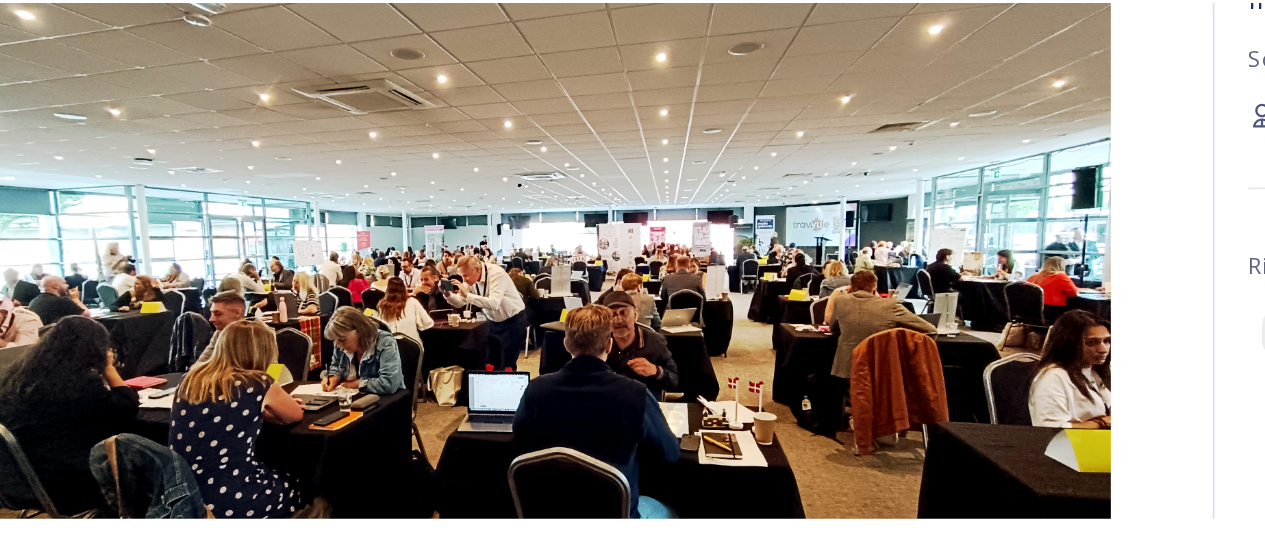 scroll, scrollTop: 37447, scrollLeft: 0, axis: vertical 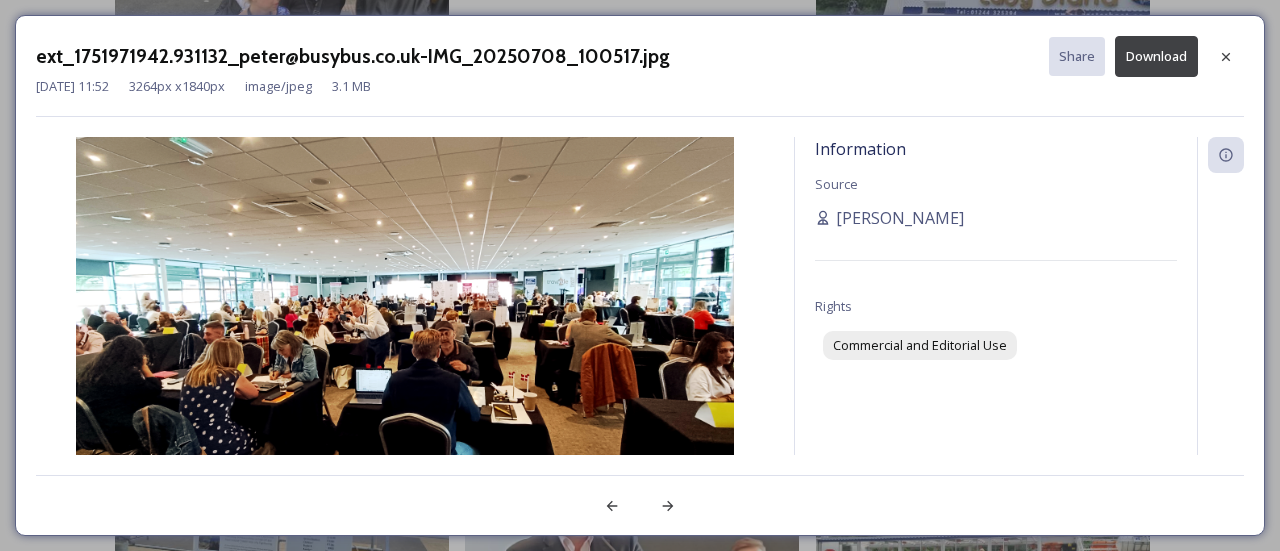 click on "ext_1751971942.931132_peter@busybus.co.uk-IMG_20250708_100517.jpg Share Download [DATE] 11:52 3264 px x  1840 px image/jpeg 3.1 MB Information Source [PERSON_NAME] Rights Commercial and Editorial Use" at bounding box center (640, 275) 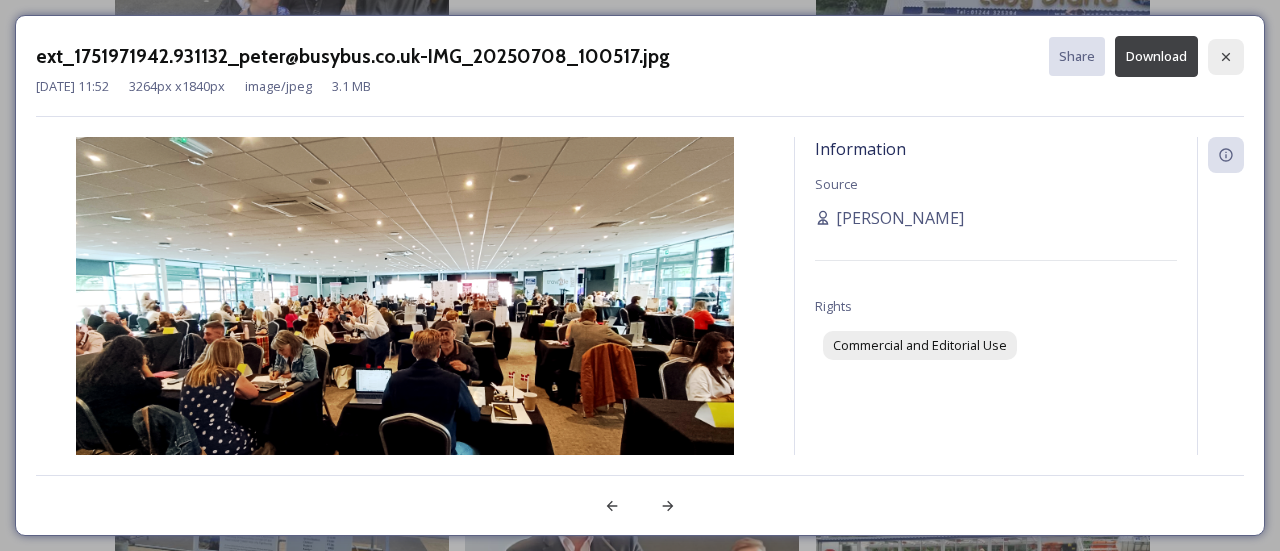 click 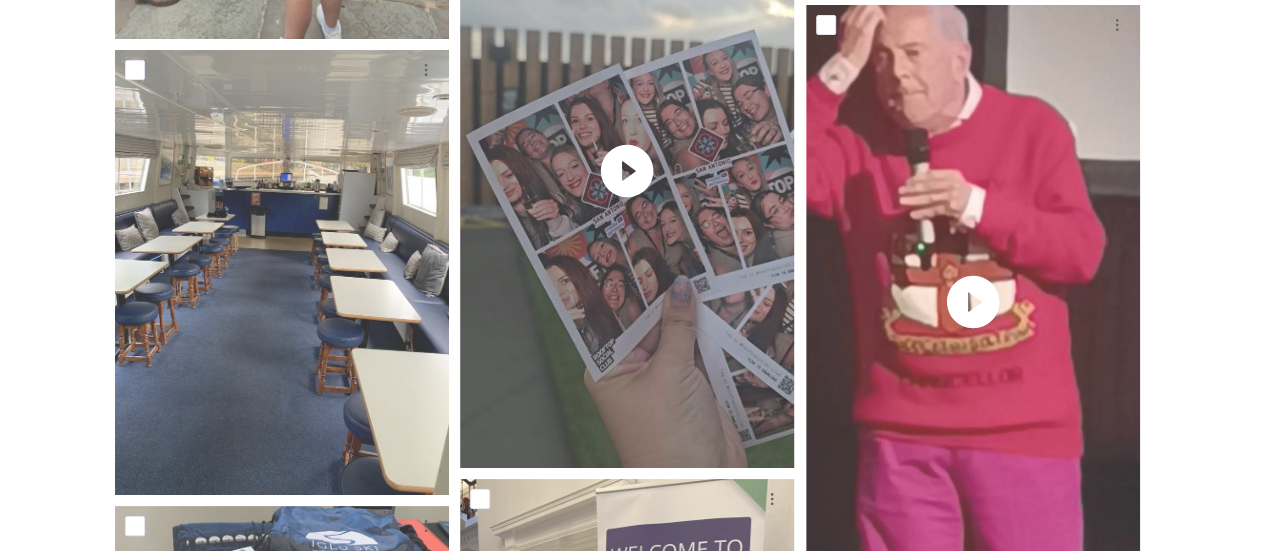 scroll, scrollTop: 33861, scrollLeft: 0, axis: vertical 